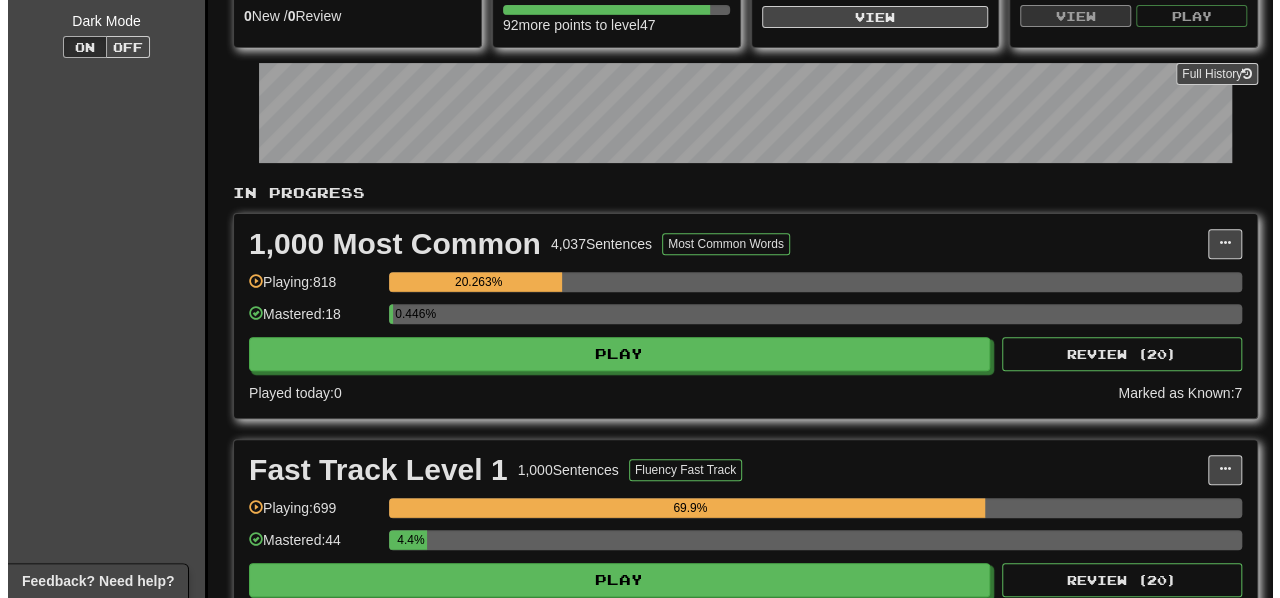 scroll, scrollTop: 300, scrollLeft: 0, axis: vertical 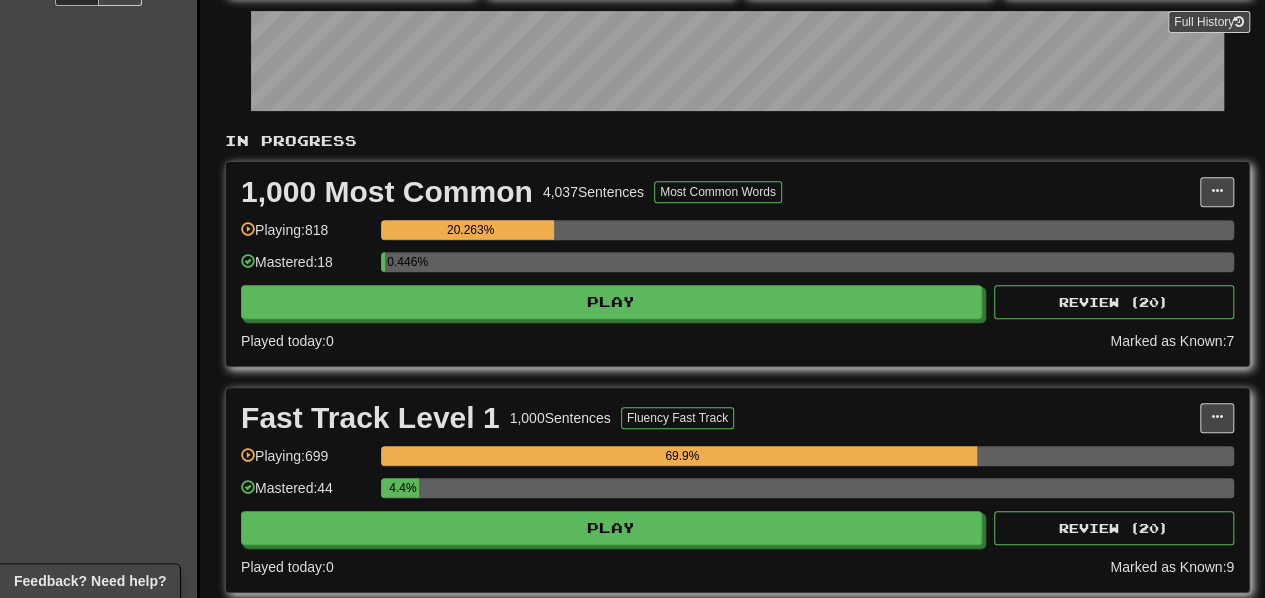 click on "0.446%" at bounding box center [807, 268] 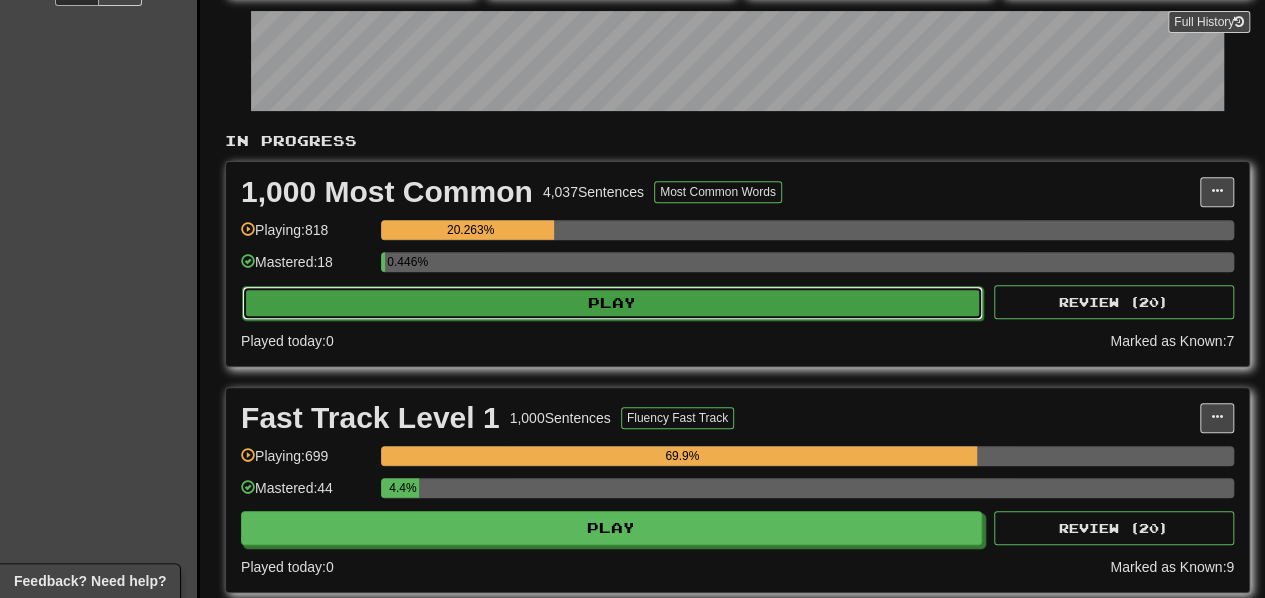 click on "Play" at bounding box center [612, 303] 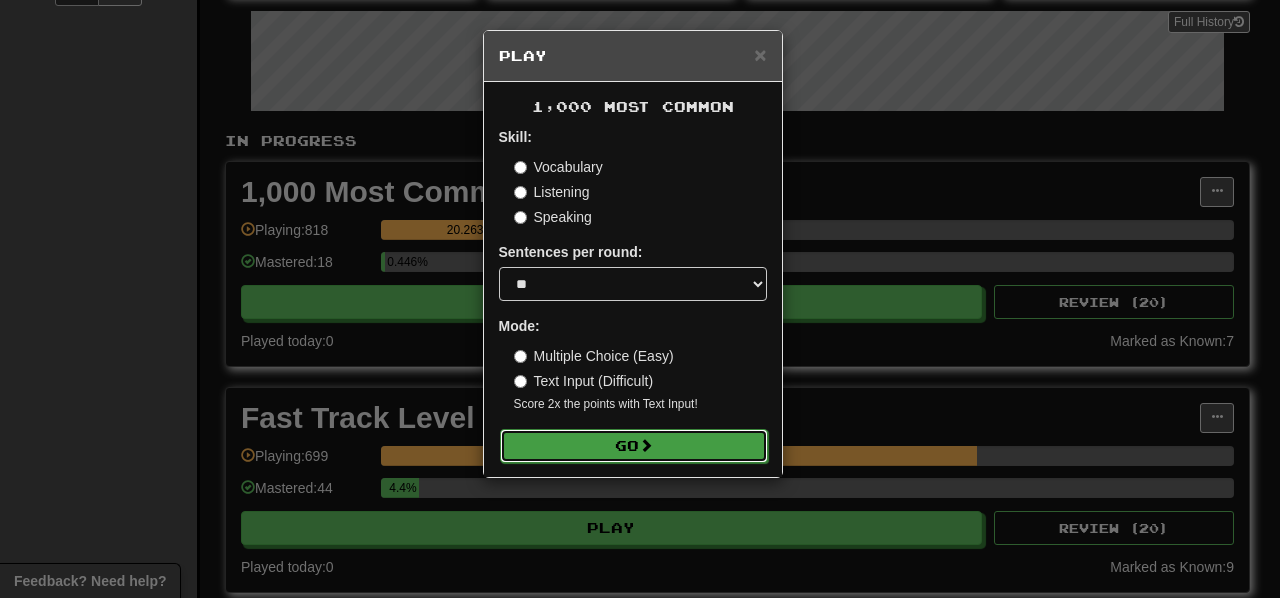 click on "Go" at bounding box center [634, 446] 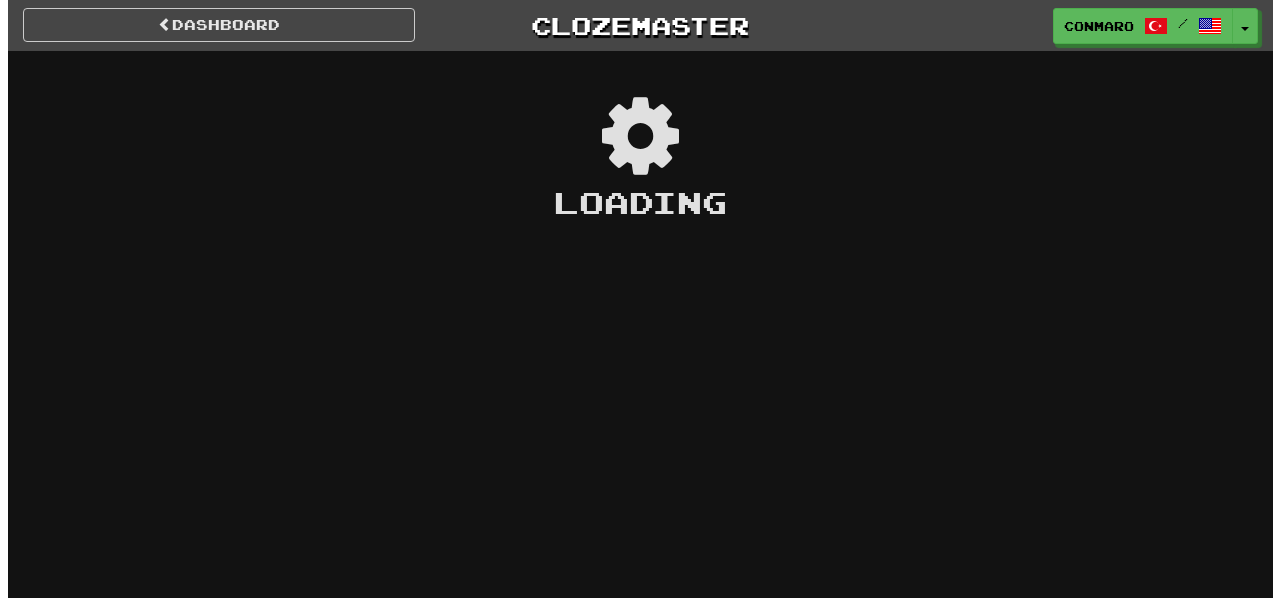 scroll, scrollTop: 0, scrollLeft: 0, axis: both 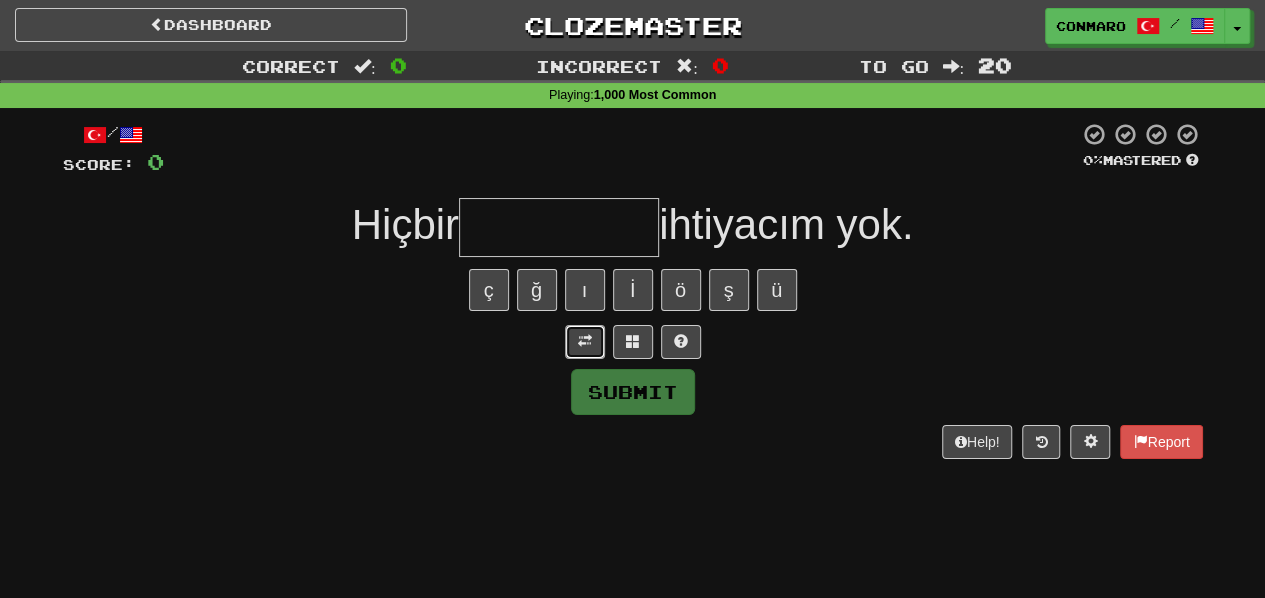 click at bounding box center [585, 342] 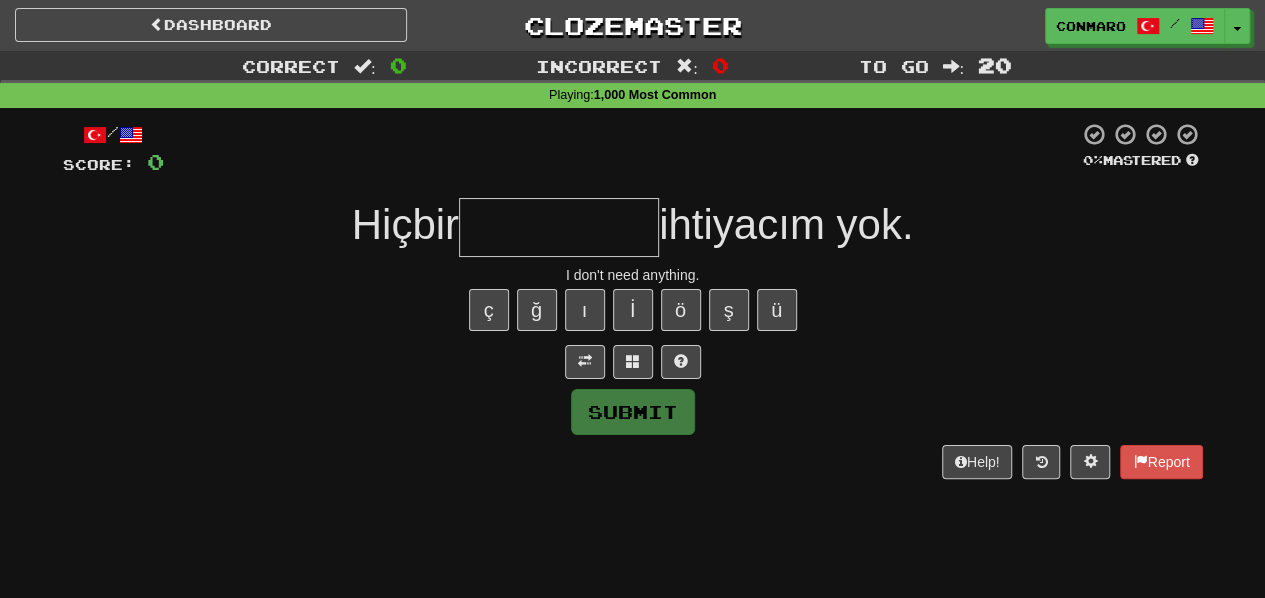 click at bounding box center [559, 227] 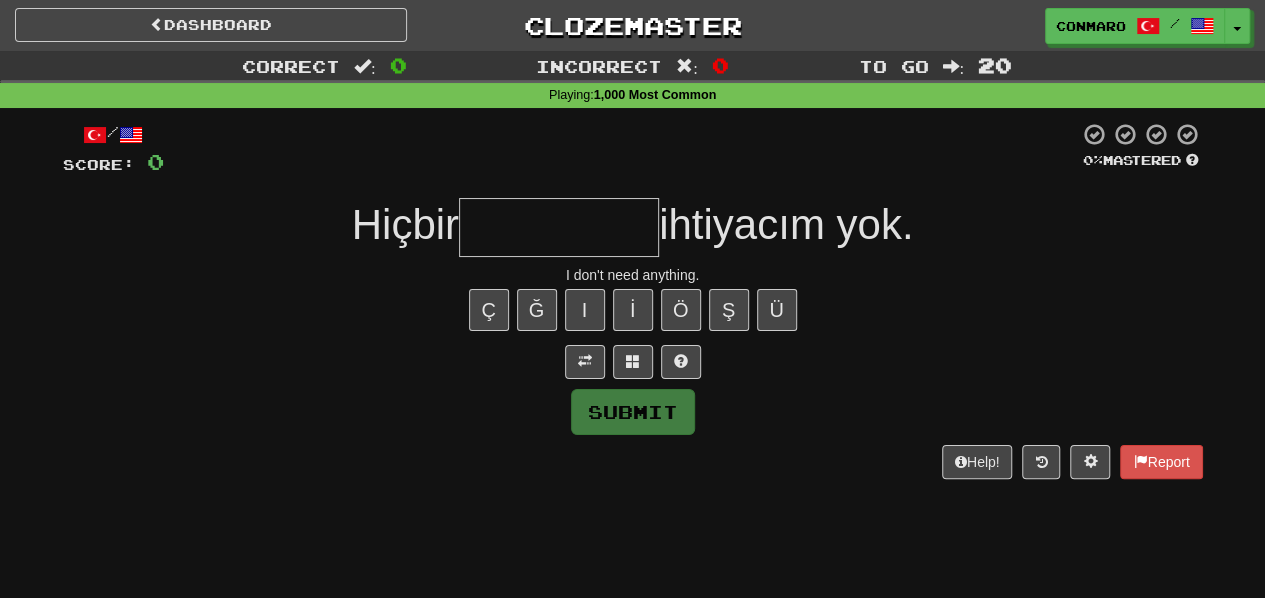 type on "*" 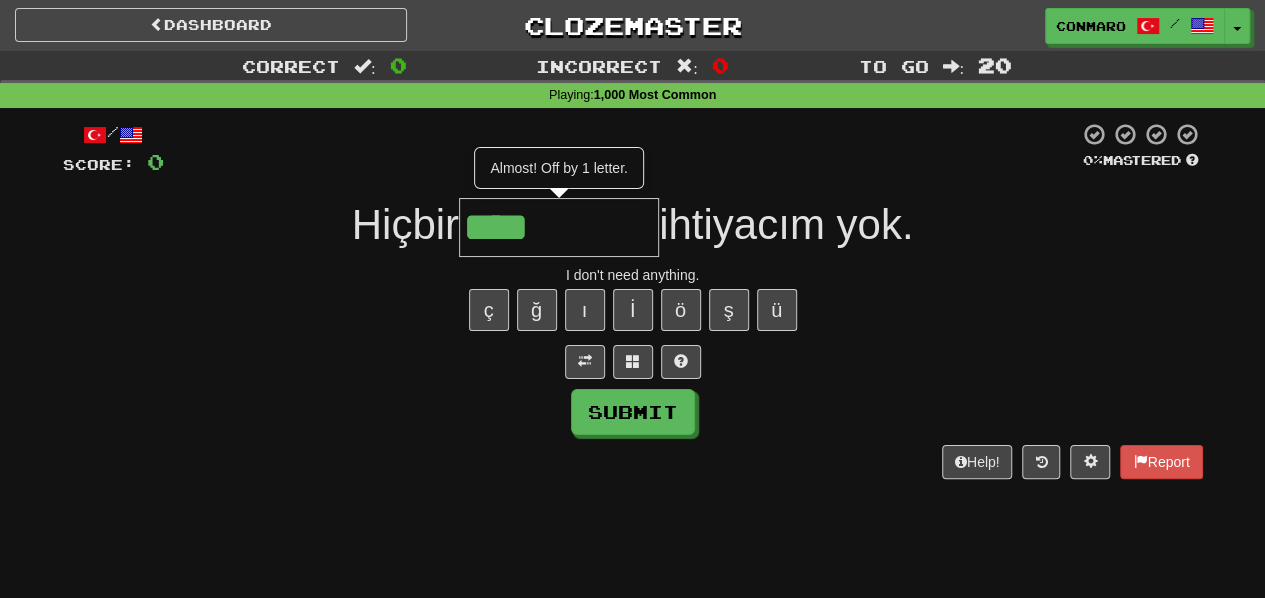 type on "****" 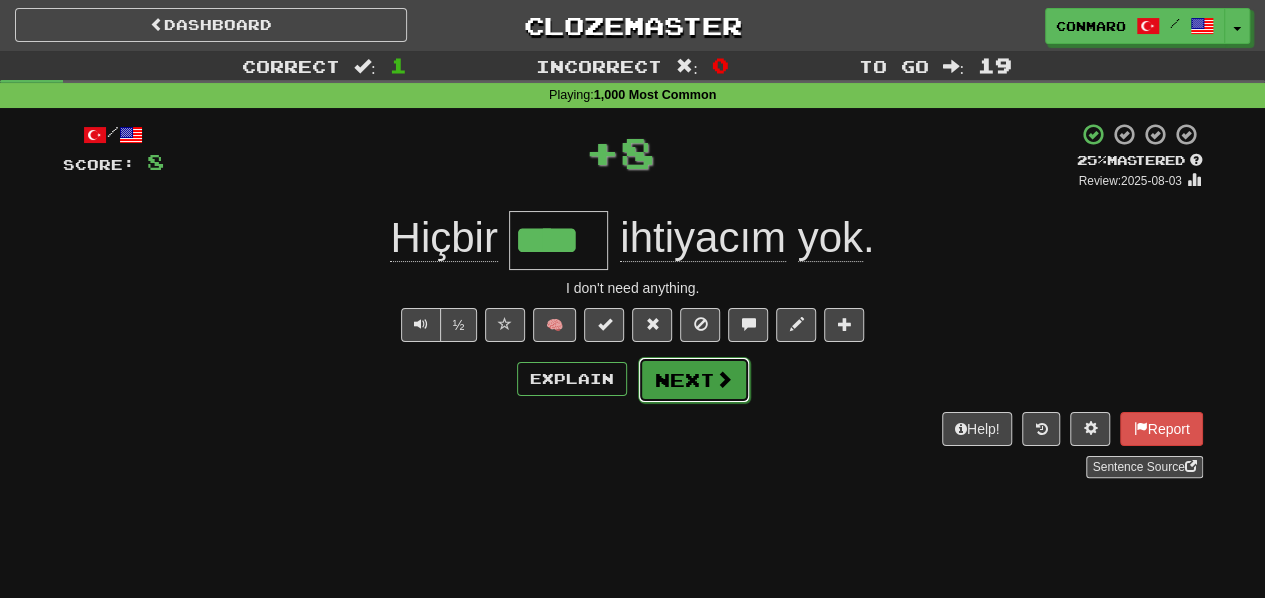 click on "Next" at bounding box center (694, 380) 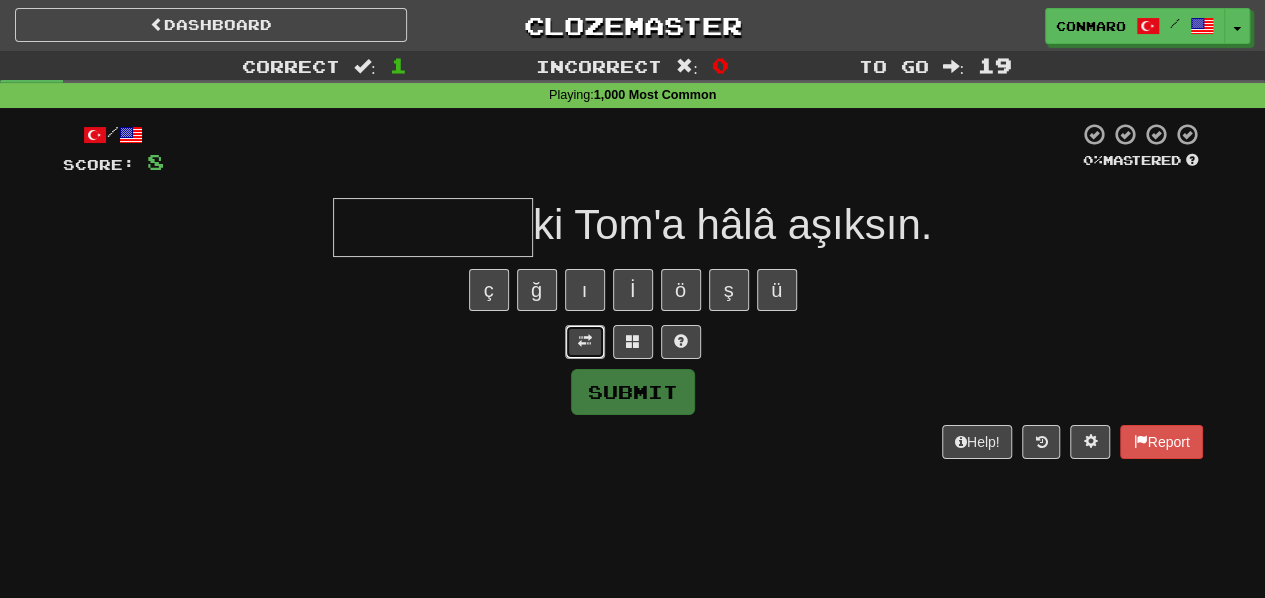 click at bounding box center [585, 342] 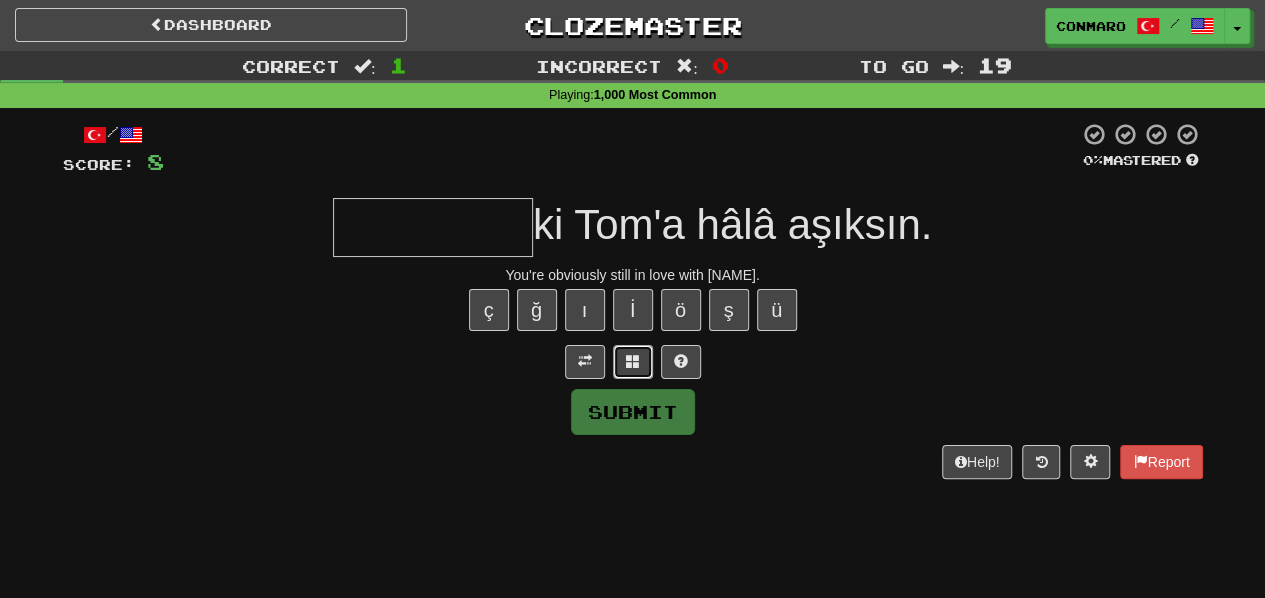 click at bounding box center [633, 361] 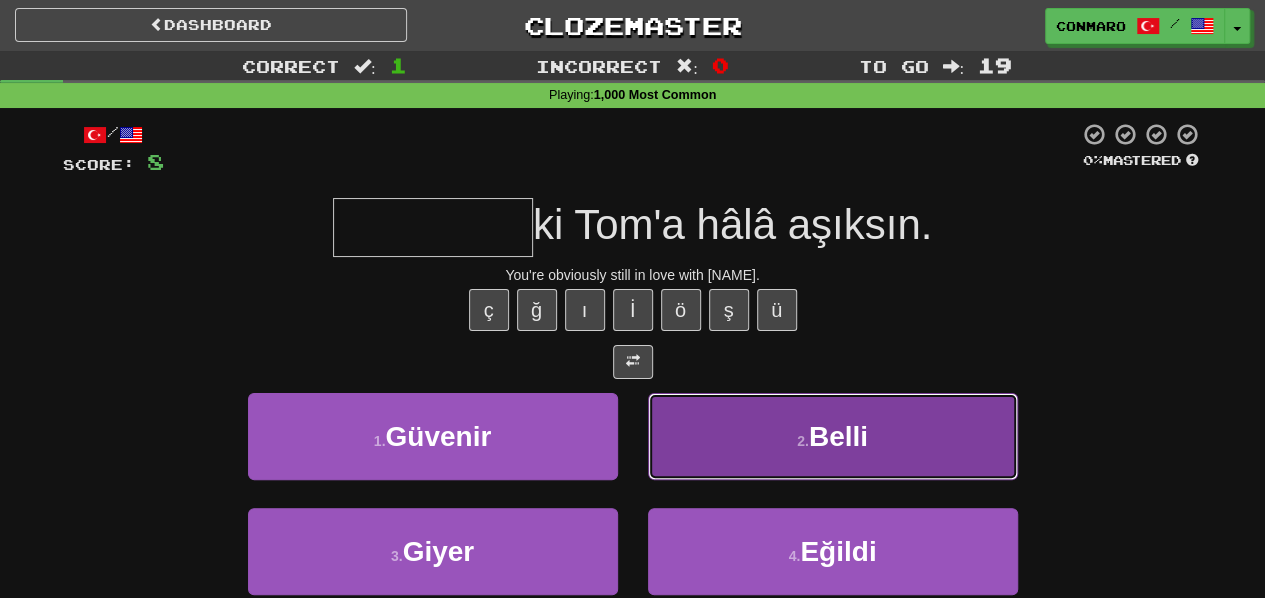 click on "2 .  Belli" at bounding box center [833, 436] 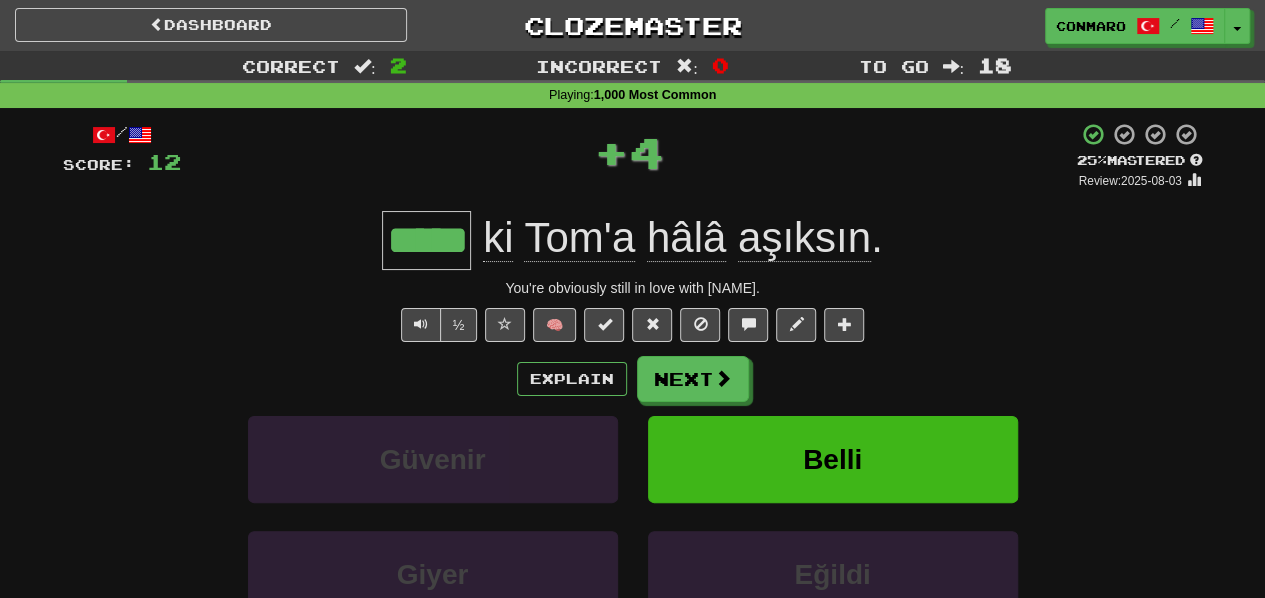 click on "Explain Next" at bounding box center (633, 379) 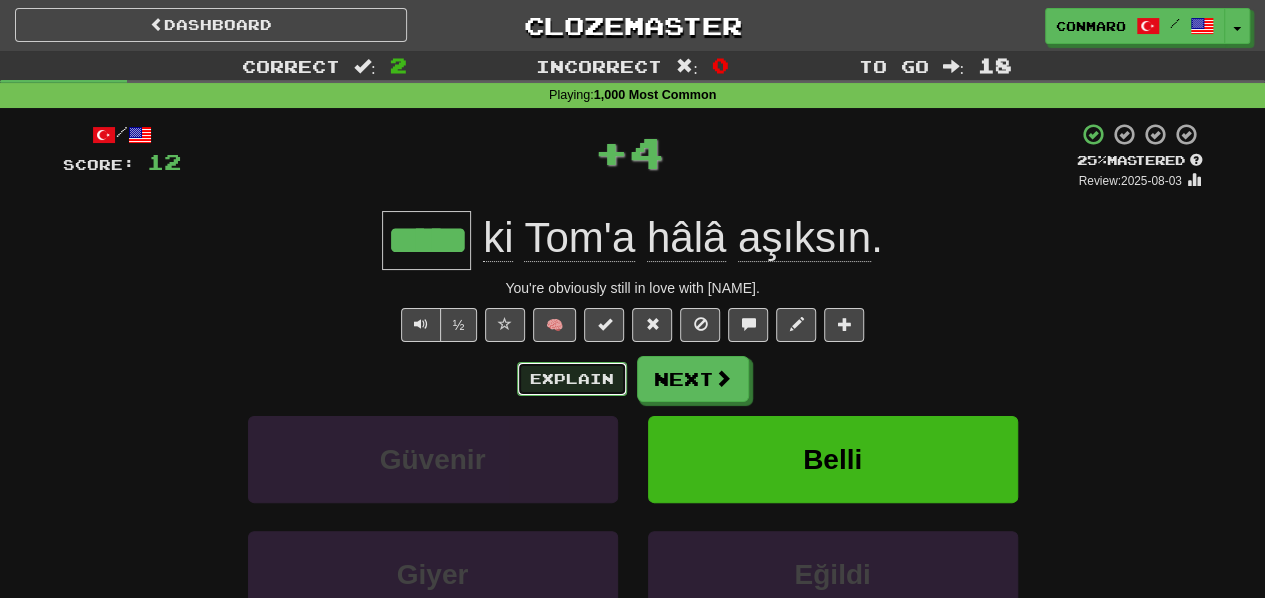 click on "Explain" at bounding box center [572, 379] 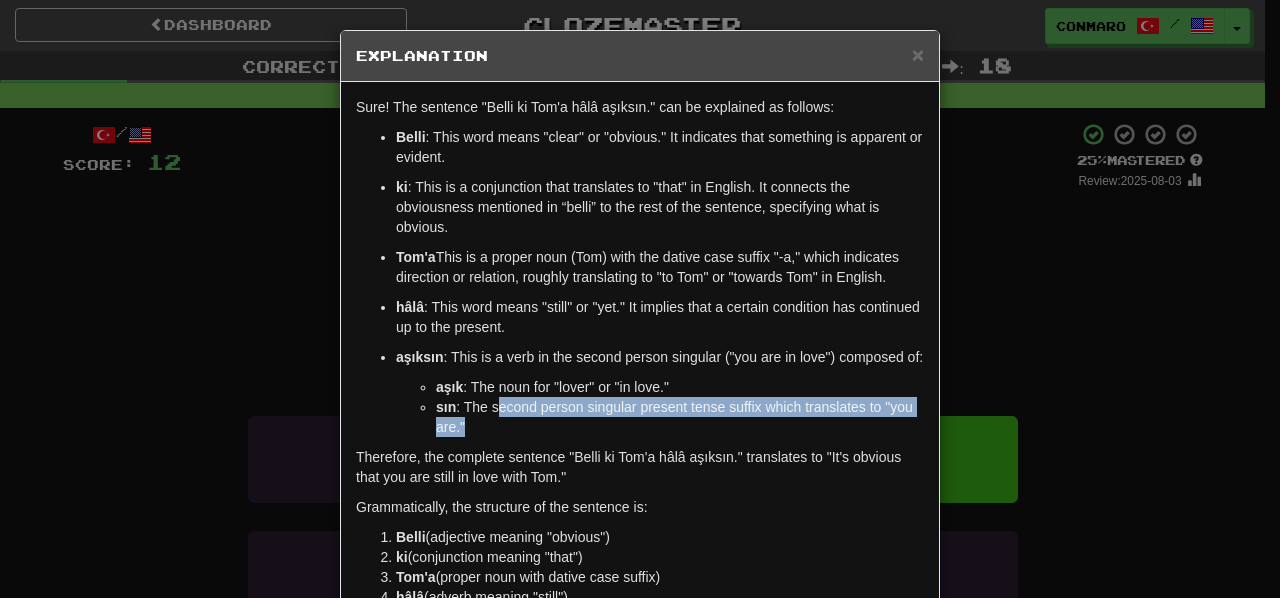 drag, startPoint x: 574, startPoint y: 381, endPoint x: 492, endPoint y: 417, distance: 89.55445 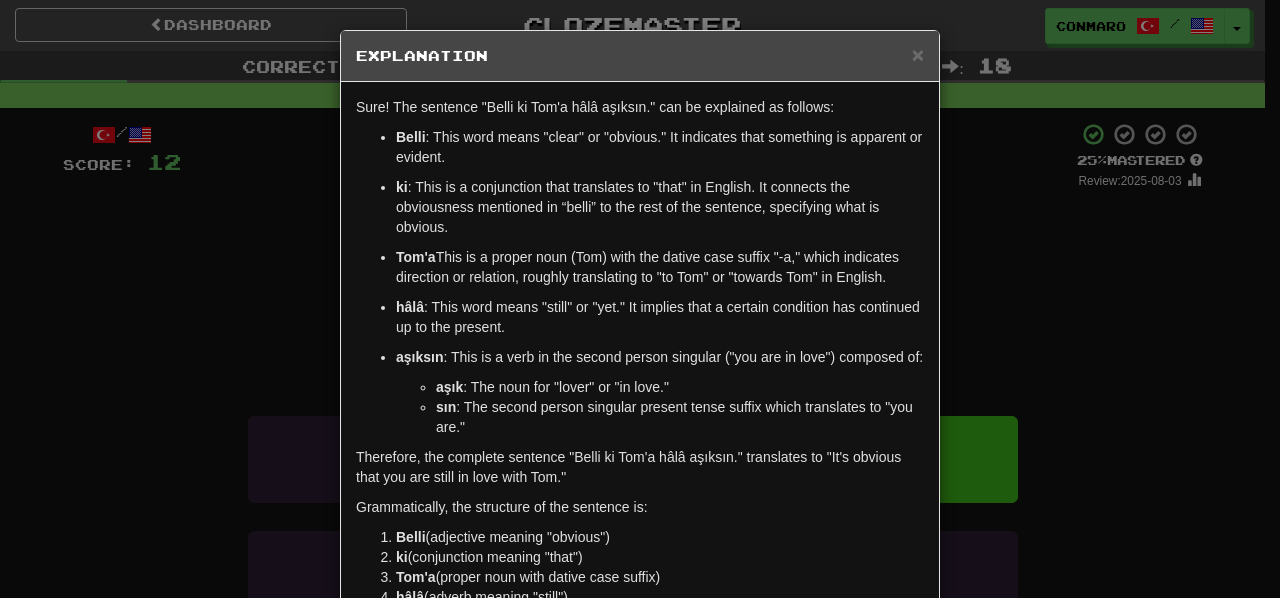 click on "aşık : The noun for "lover" or "in love."" at bounding box center (680, 387) 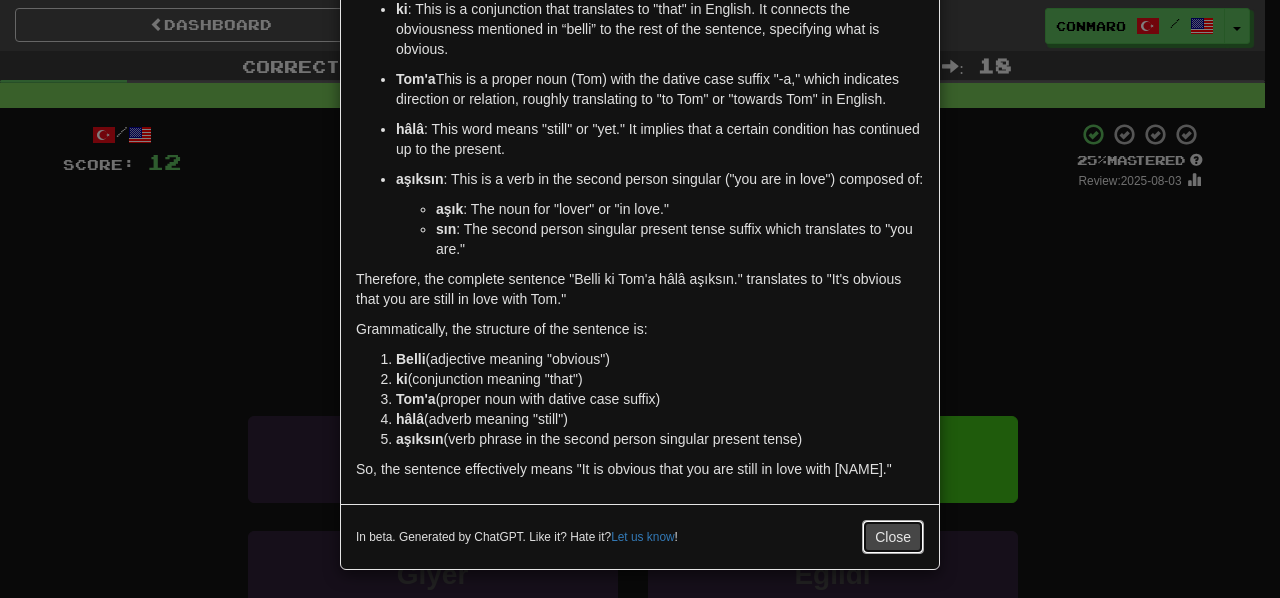 click on "Close" at bounding box center [893, 537] 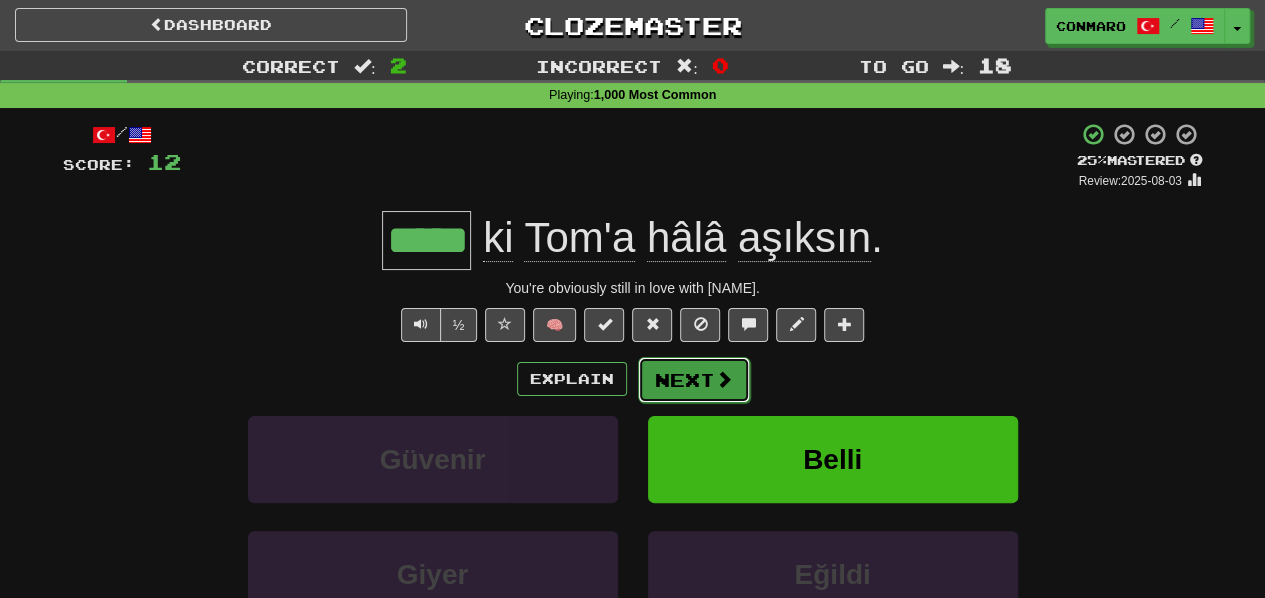 click at bounding box center (724, 379) 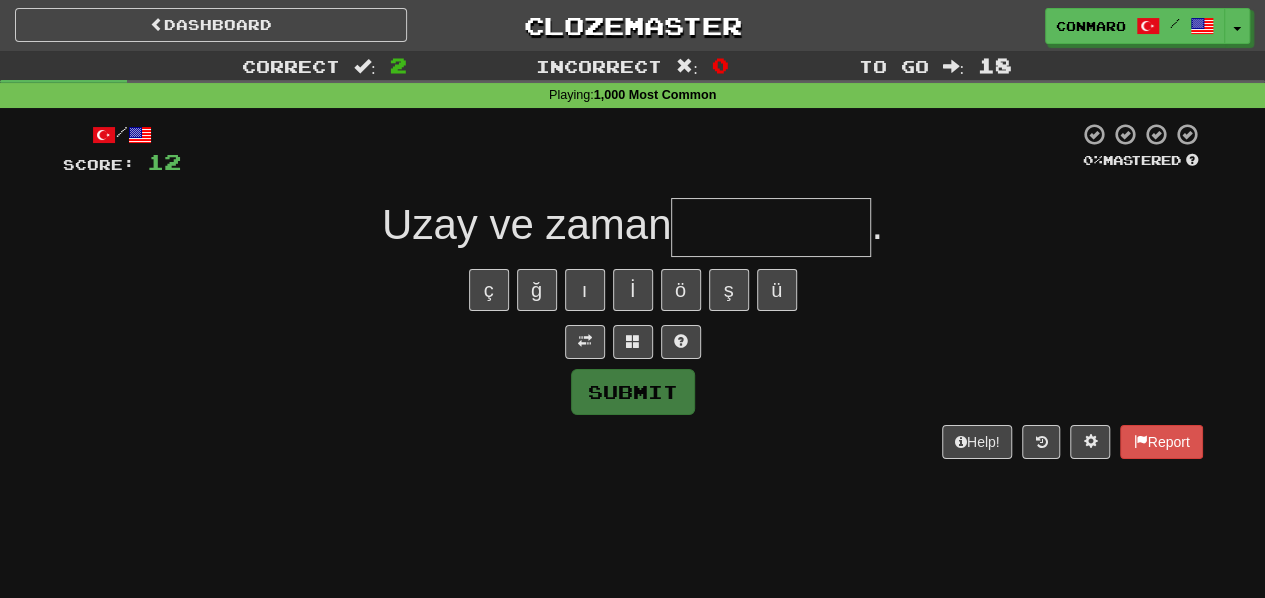 click on "Mastered Uzay ve zaman  . ç ğ ı İ ö ş ü Submit  Help!  Report" at bounding box center [633, 290] 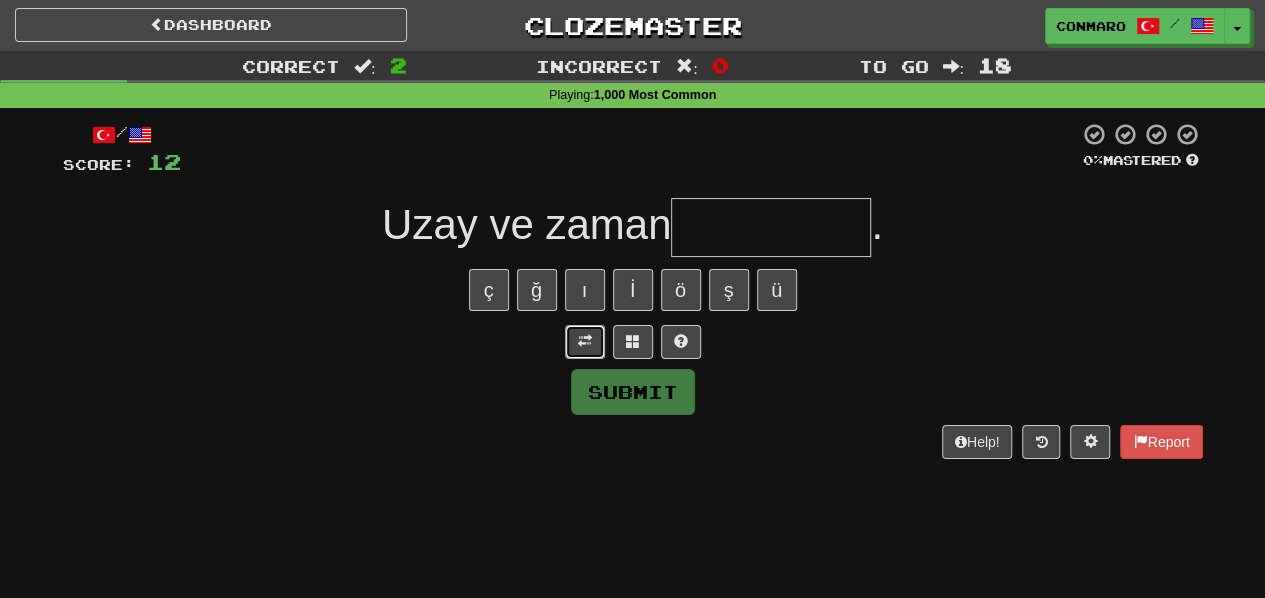 click at bounding box center (585, 342) 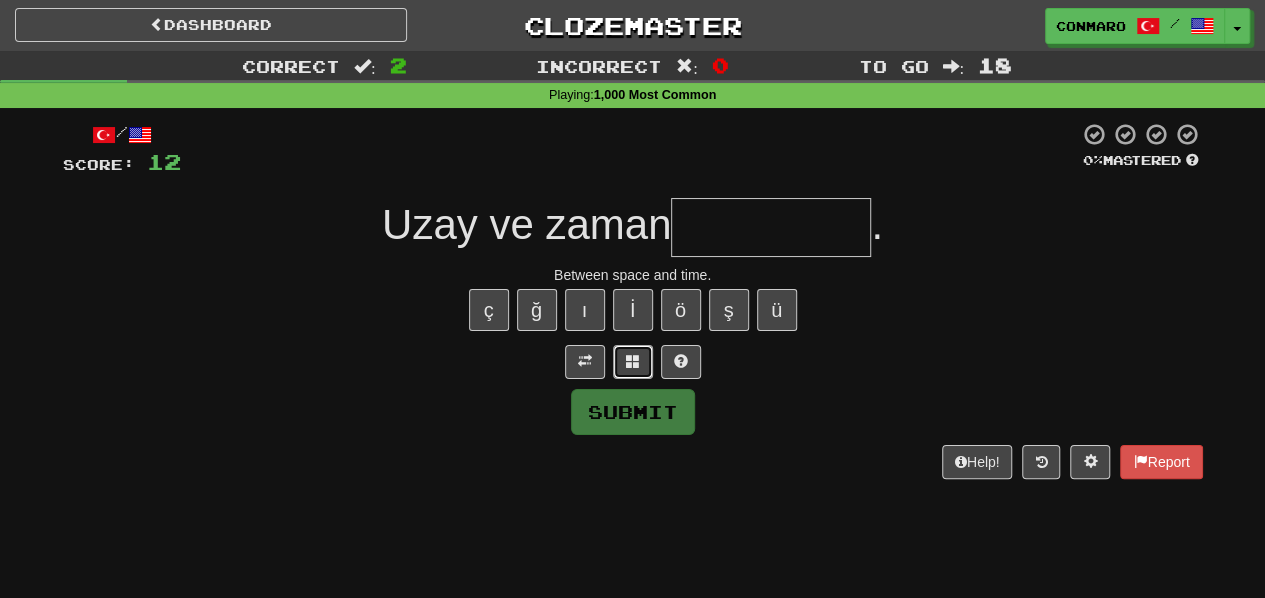 click at bounding box center [633, 362] 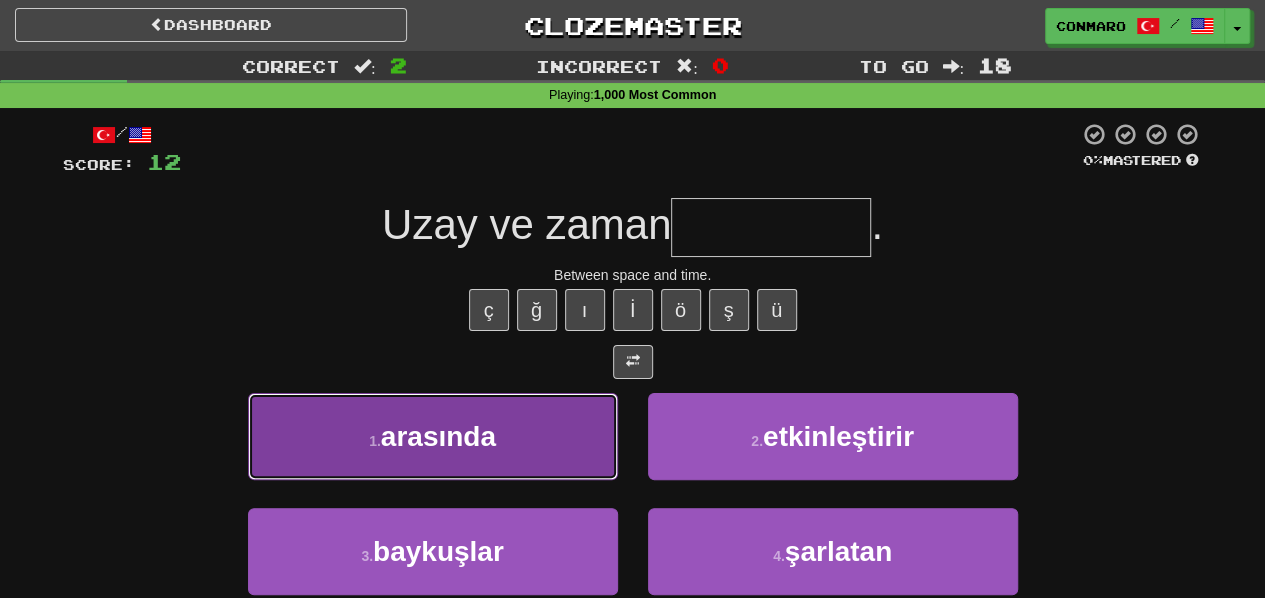click on "1 .  arasında" at bounding box center (433, 436) 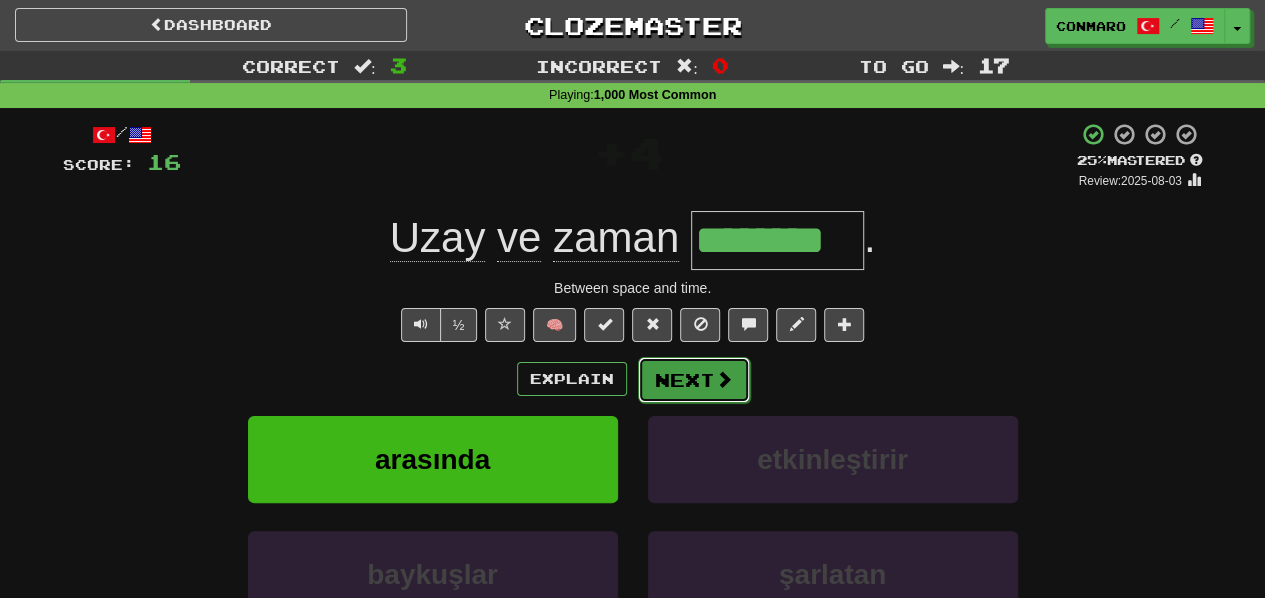 click on "Next" at bounding box center (694, 380) 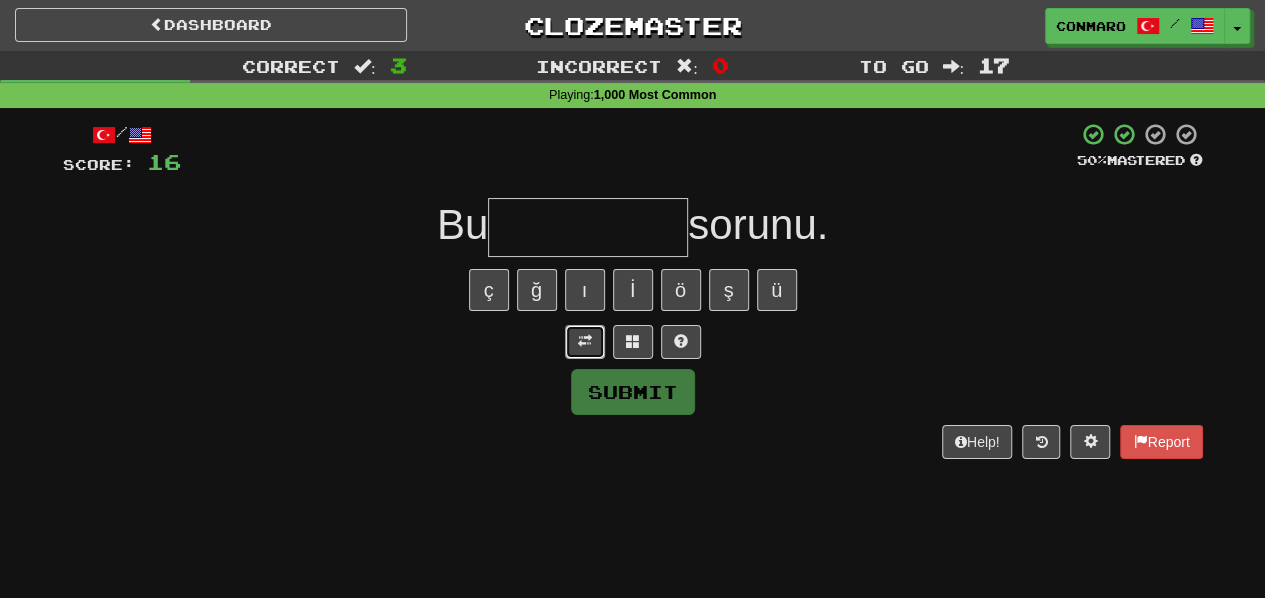 click at bounding box center (585, 341) 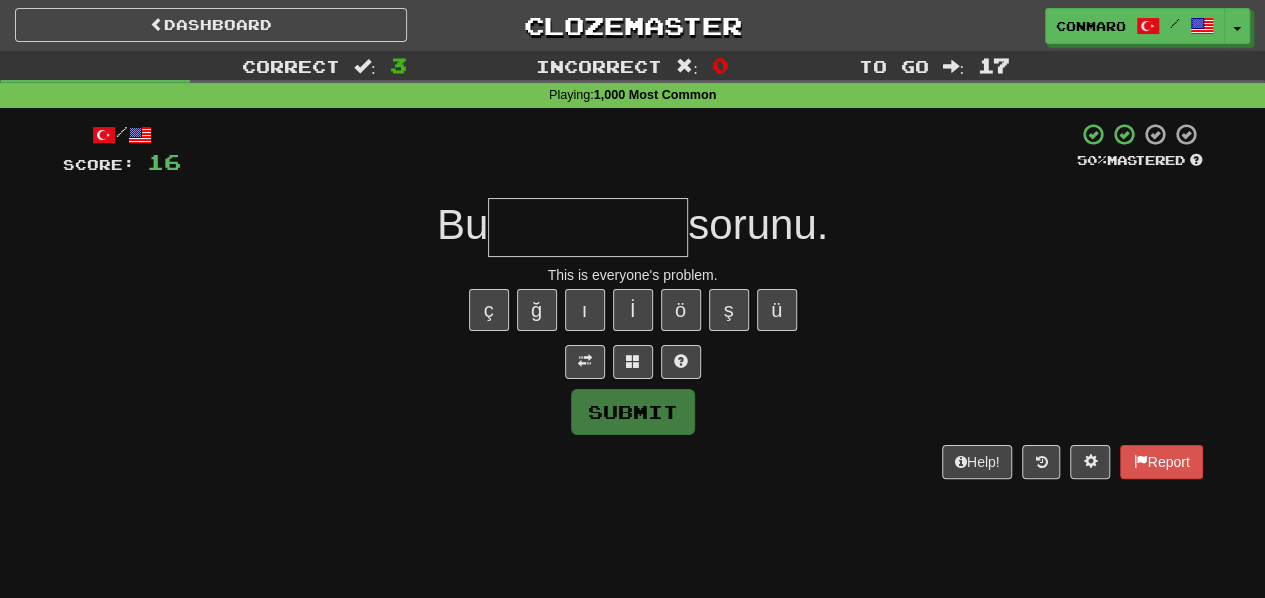 click at bounding box center [588, 227] 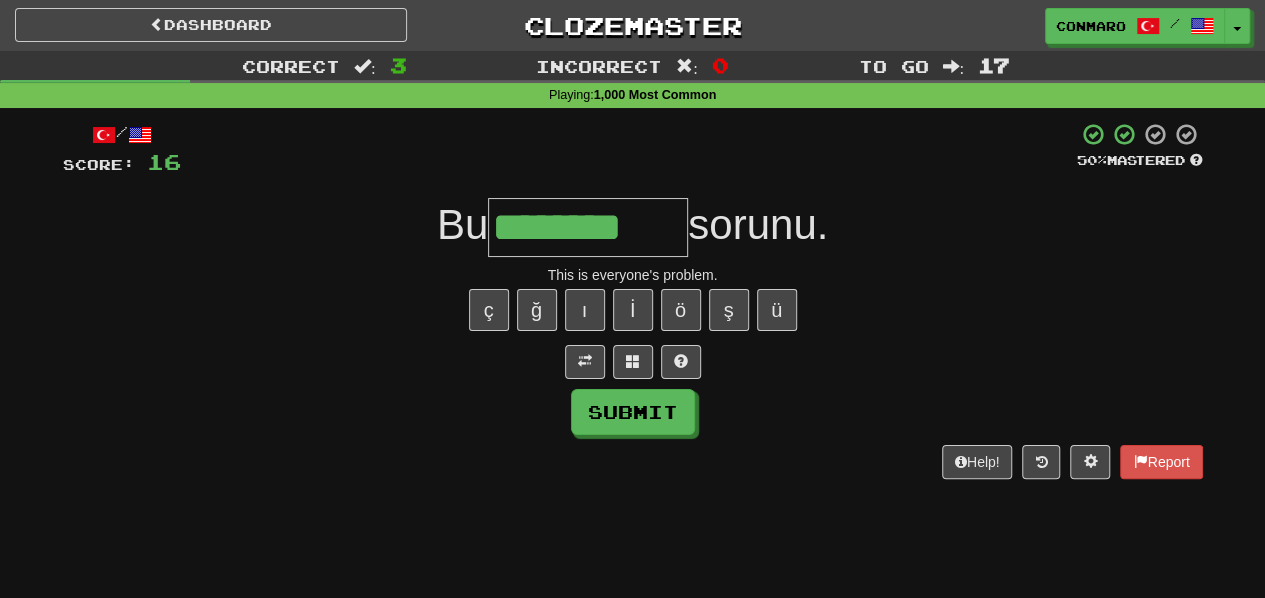 type on "********" 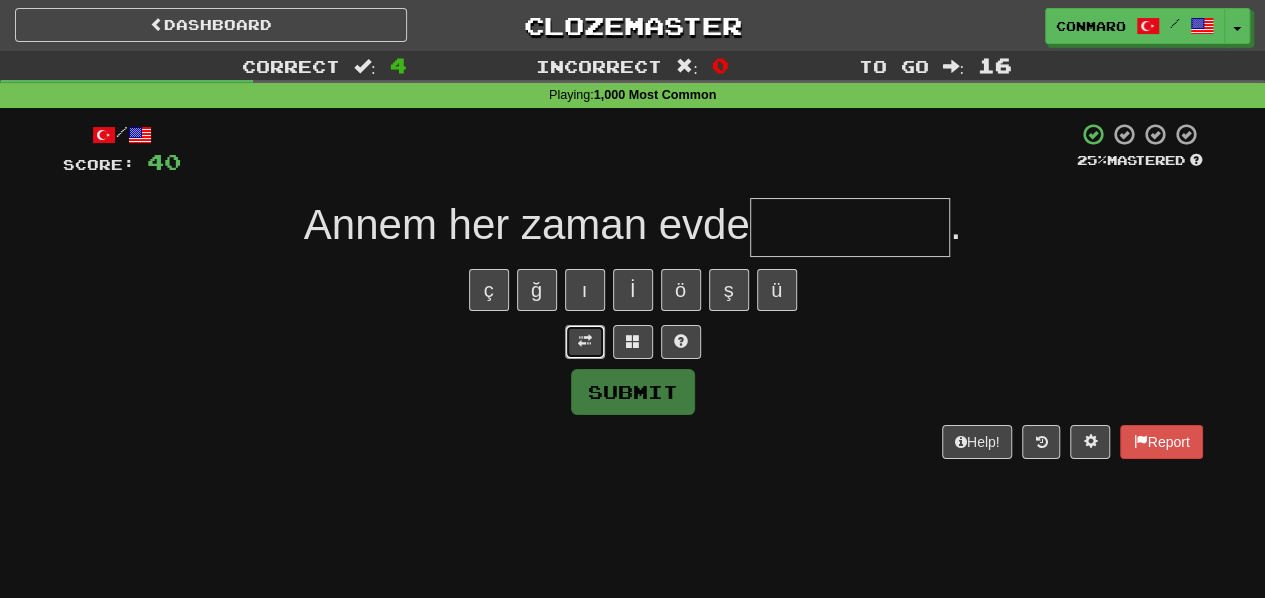 click at bounding box center [585, 341] 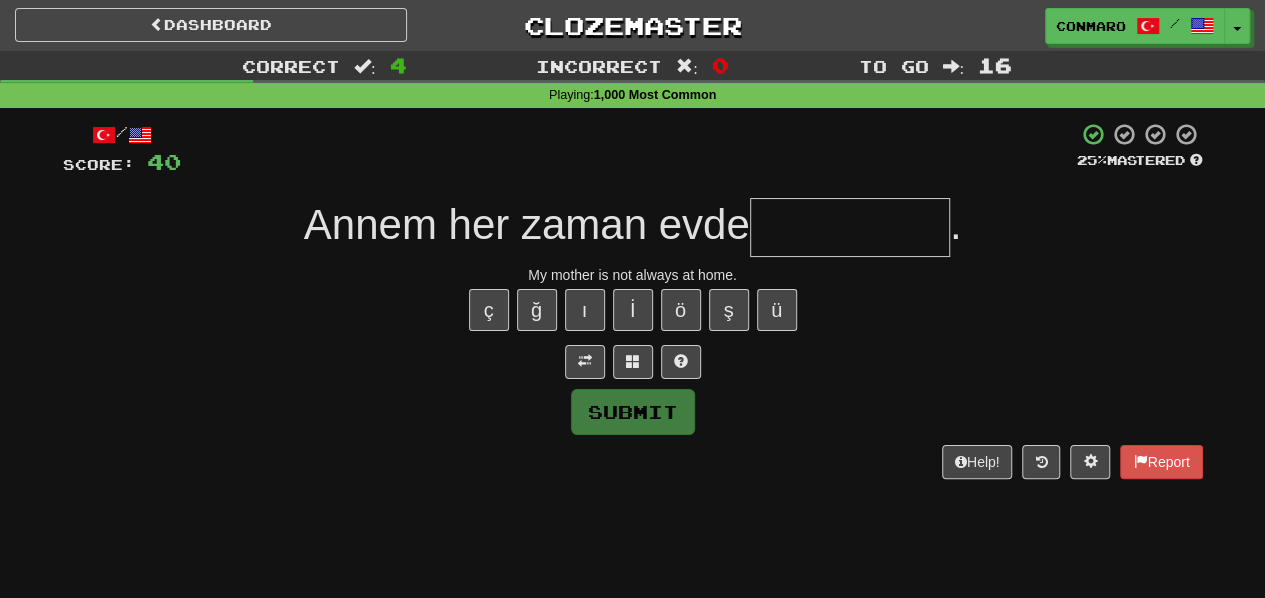 click at bounding box center (850, 227) 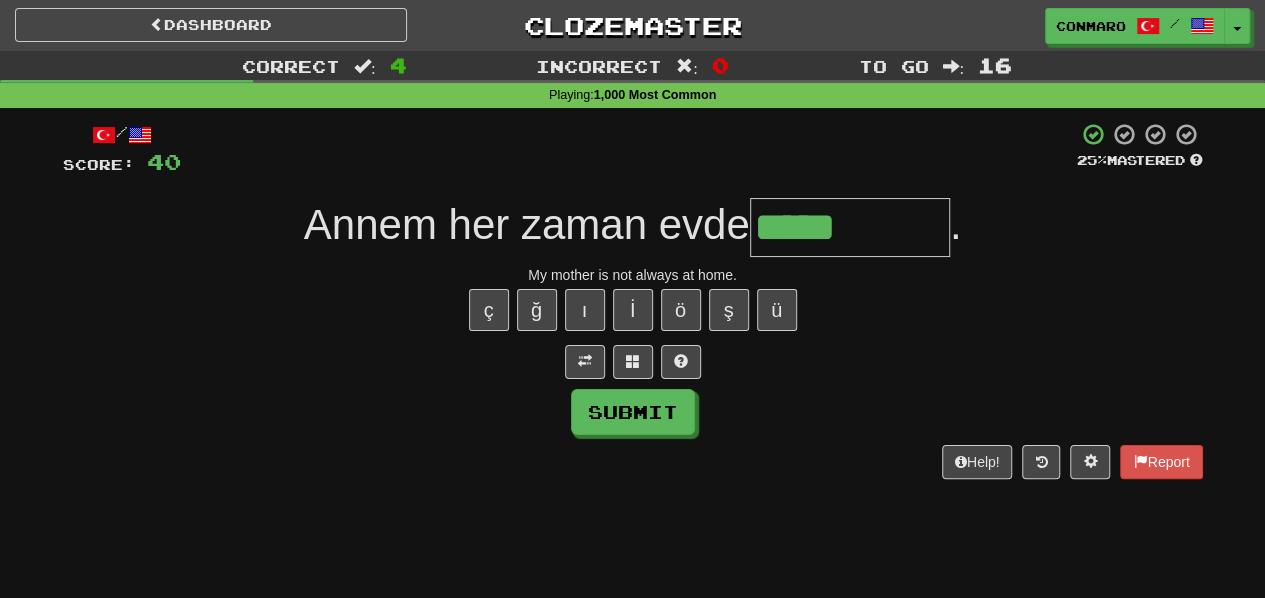 type on "********" 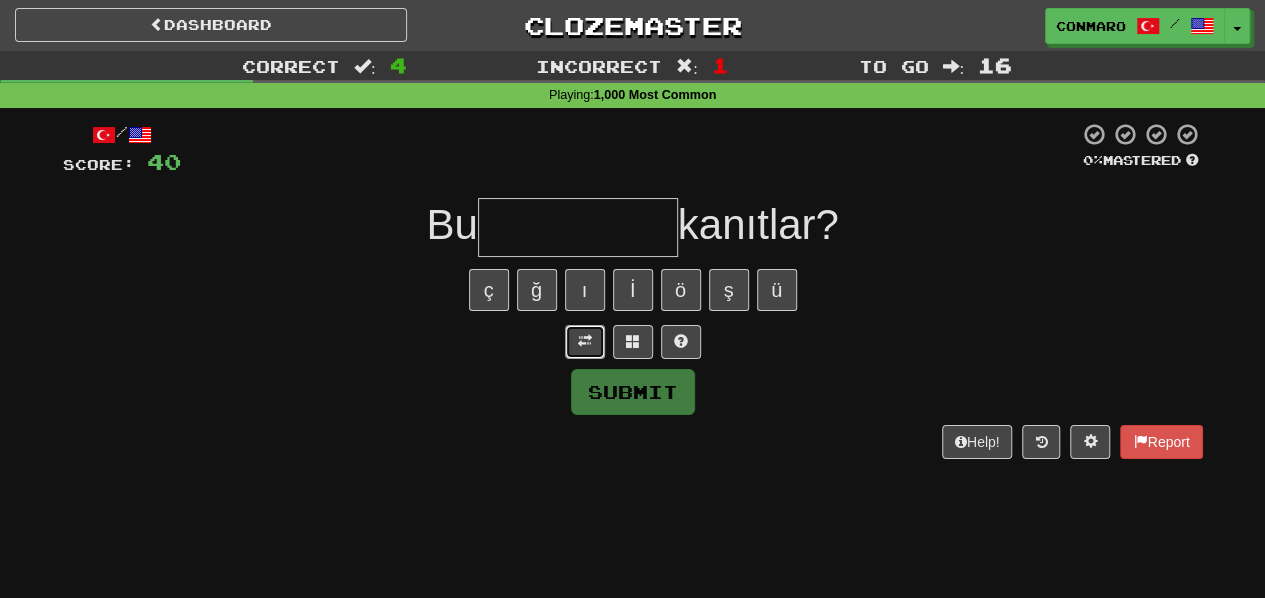 click at bounding box center [585, 342] 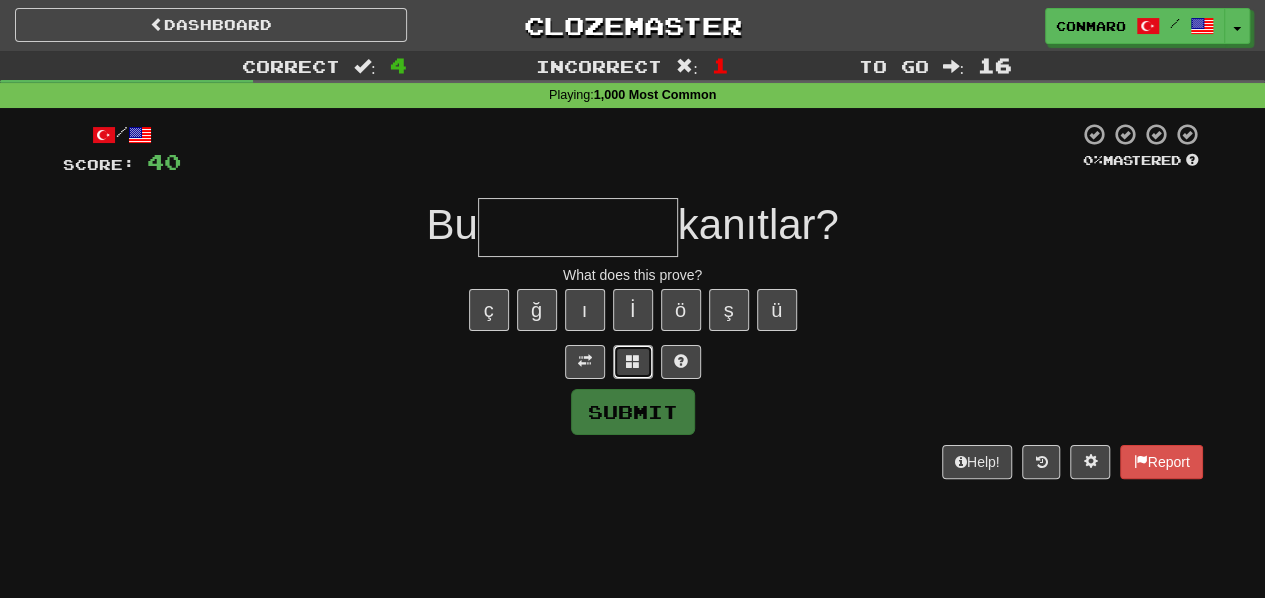 click at bounding box center (633, 361) 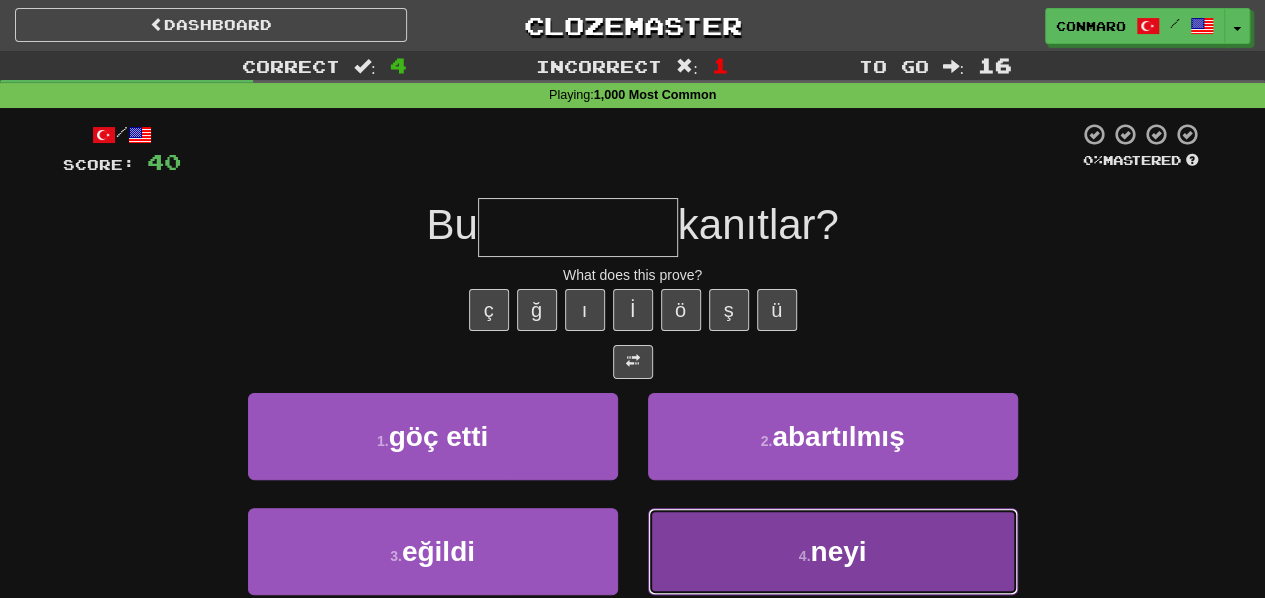 click on "4 .  neyi" at bounding box center [833, 551] 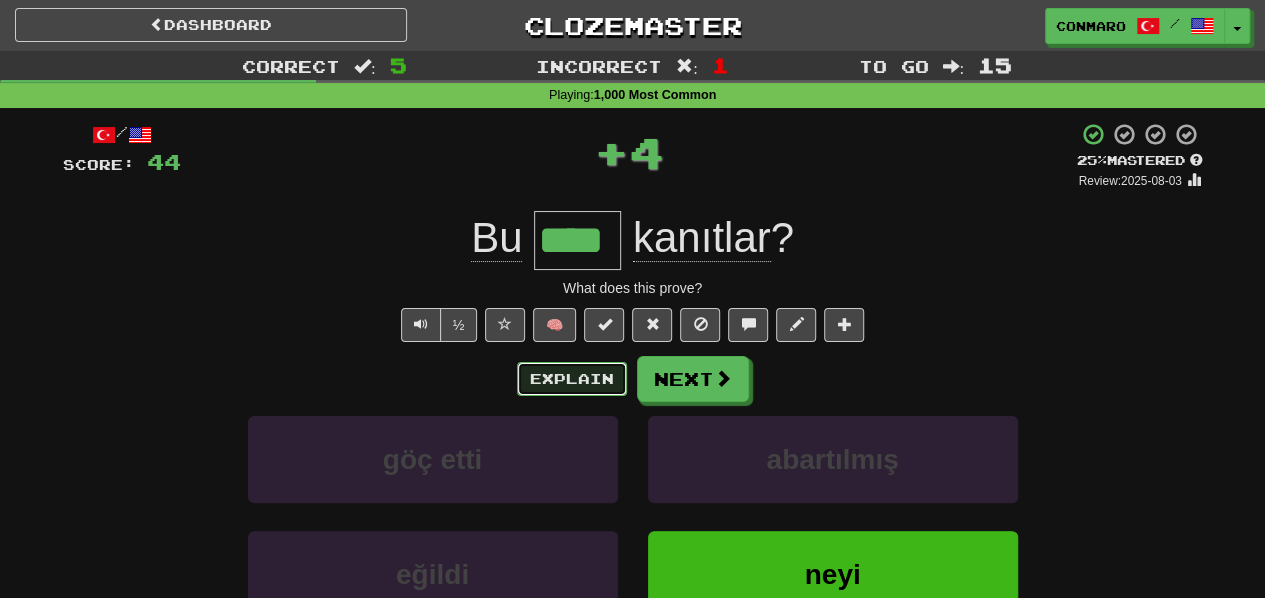 click on "Explain" at bounding box center [572, 379] 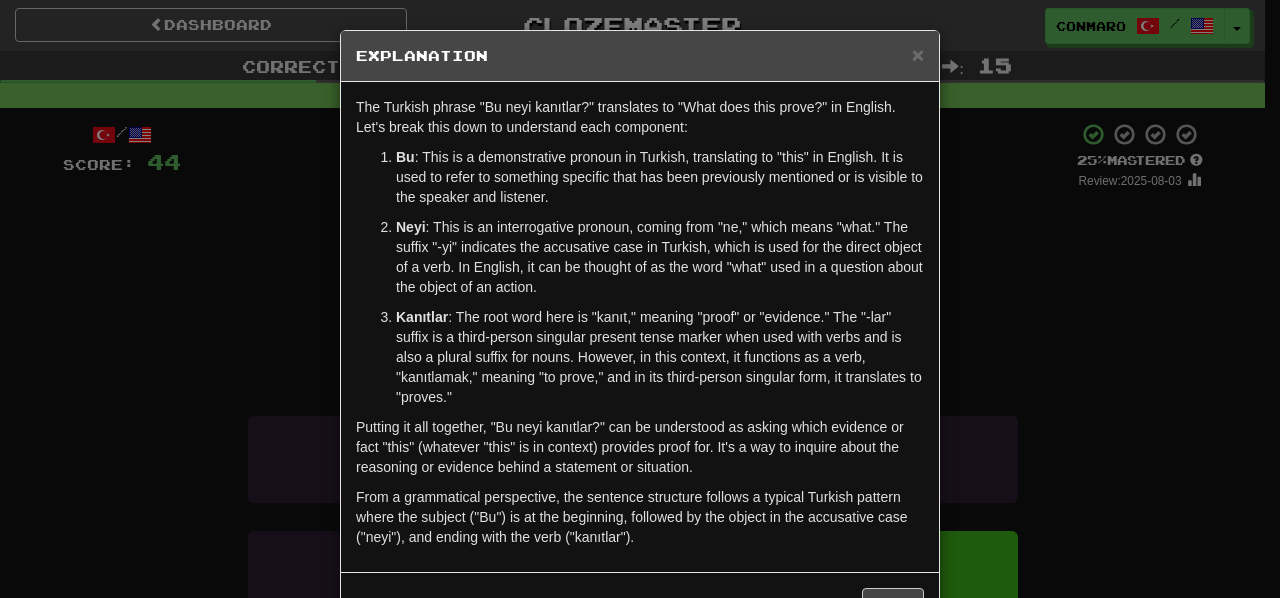scroll, scrollTop: 68, scrollLeft: 0, axis: vertical 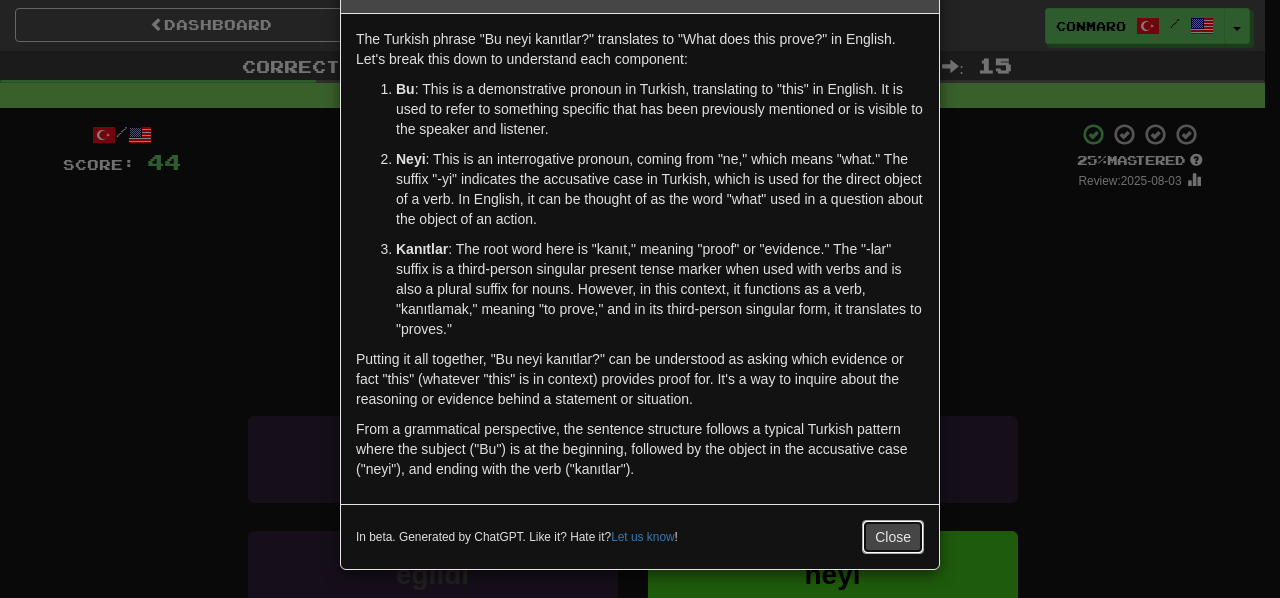 click on "Close" at bounding box center (893, 537) 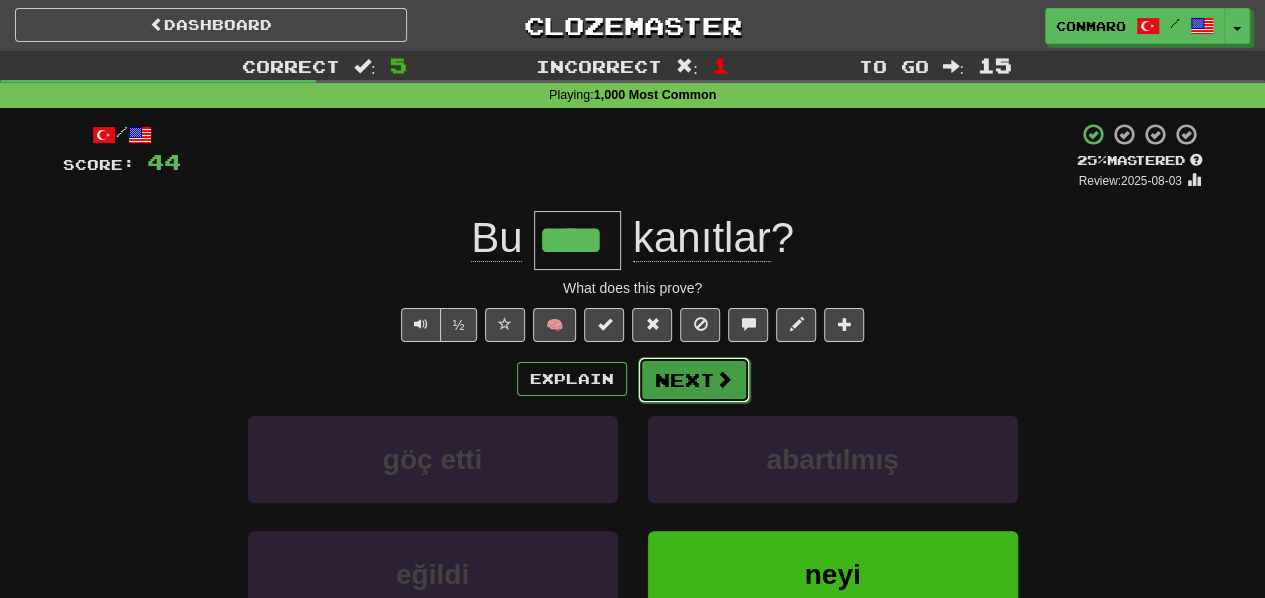 click on "Next" at bounding box center (694, 380) 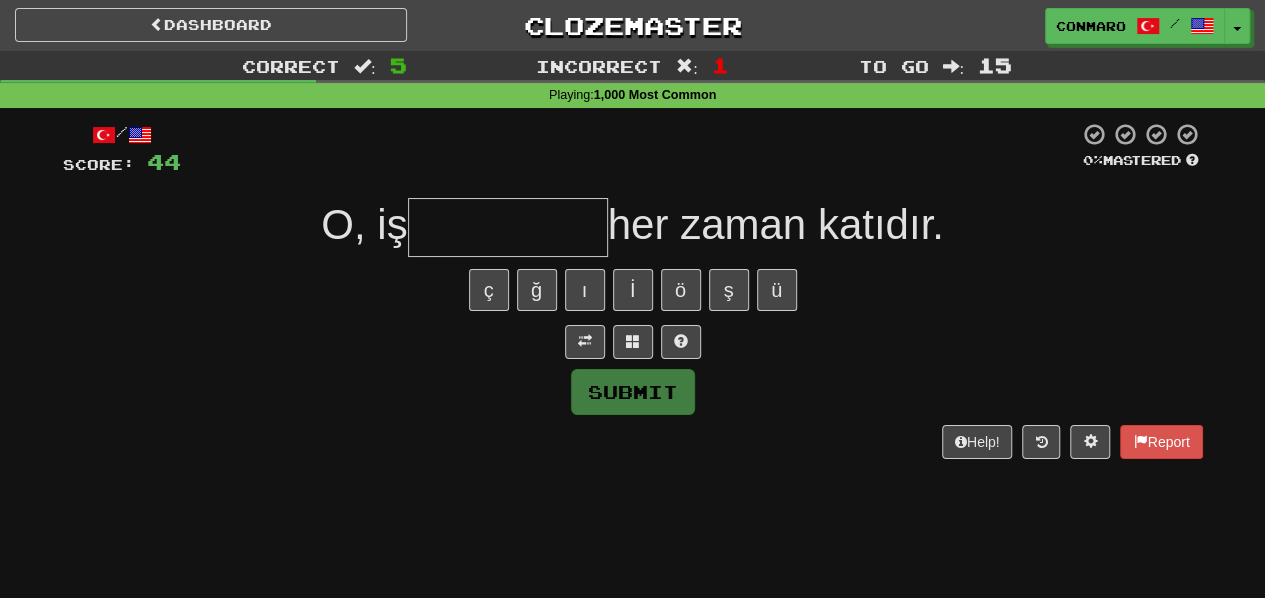 click on "Mastered O, iş   her zaman katıdır. ç ğ ı İ ö ş ü Submit  Help!  Report" at bounding box center [633, 290] 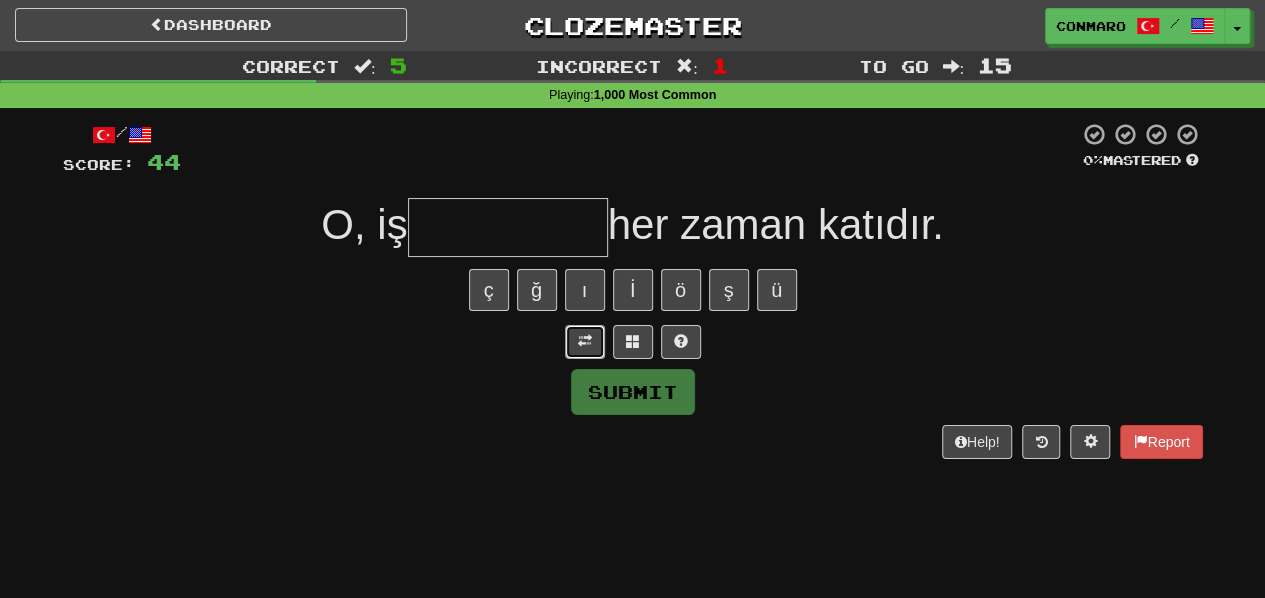 click at bounding box center (585, 341) 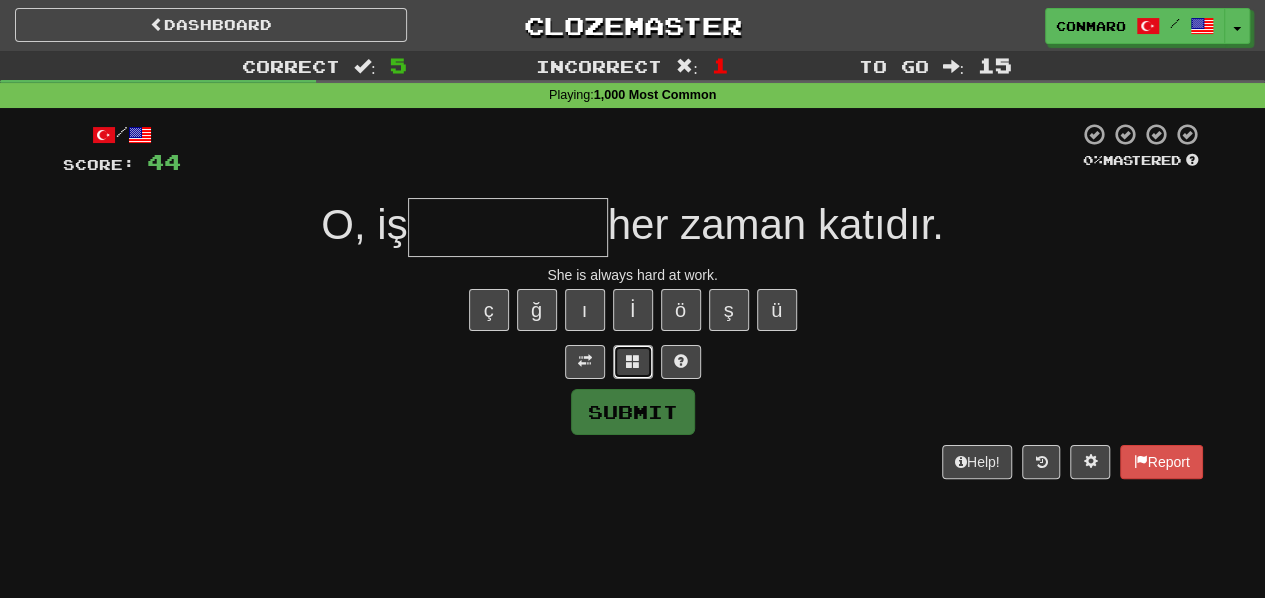 click at bounding box center (633, 362) 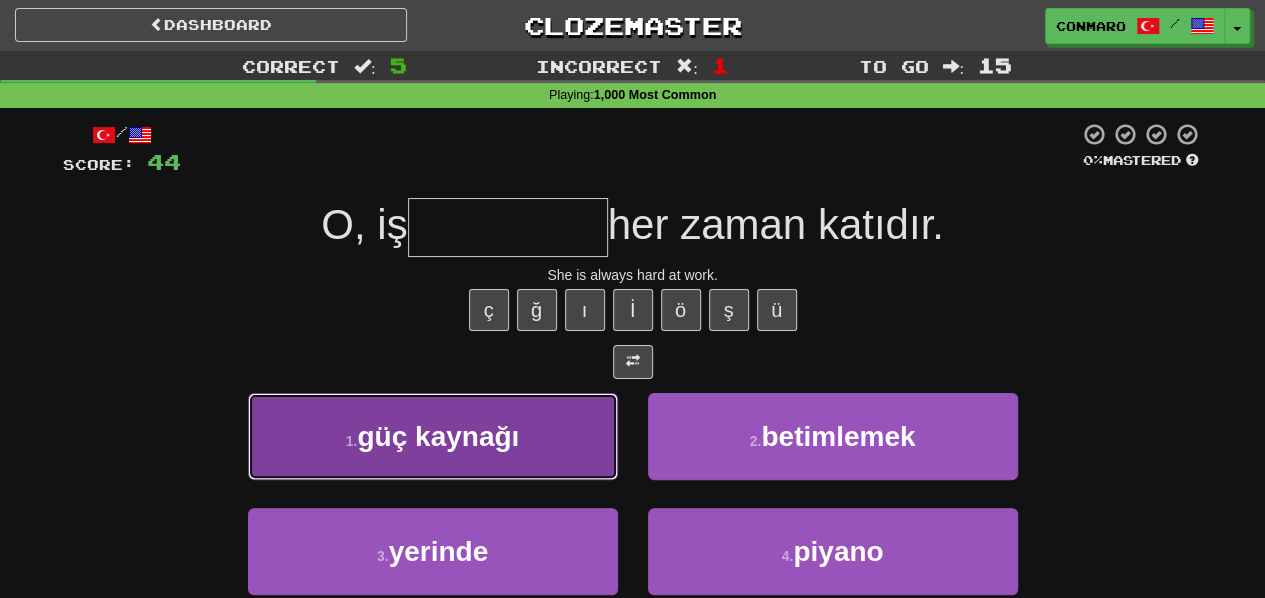 click on "1 .  güç kaynağı" at bounding box center (433, 436) 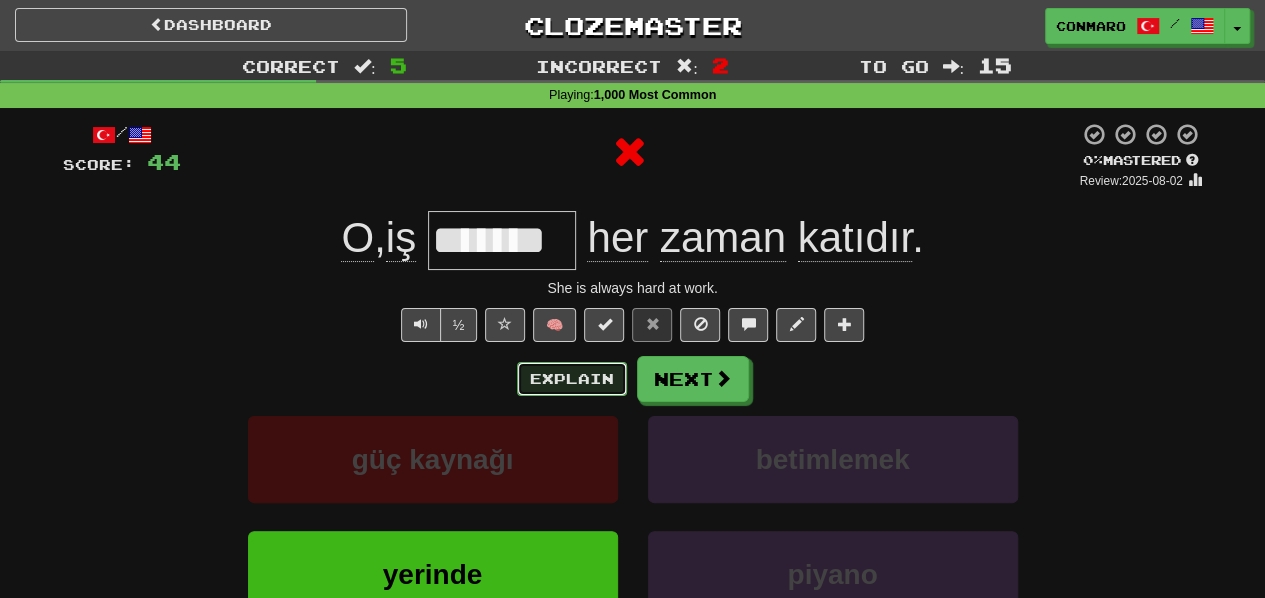 click on "Explain" at bounding box center (572, 379) 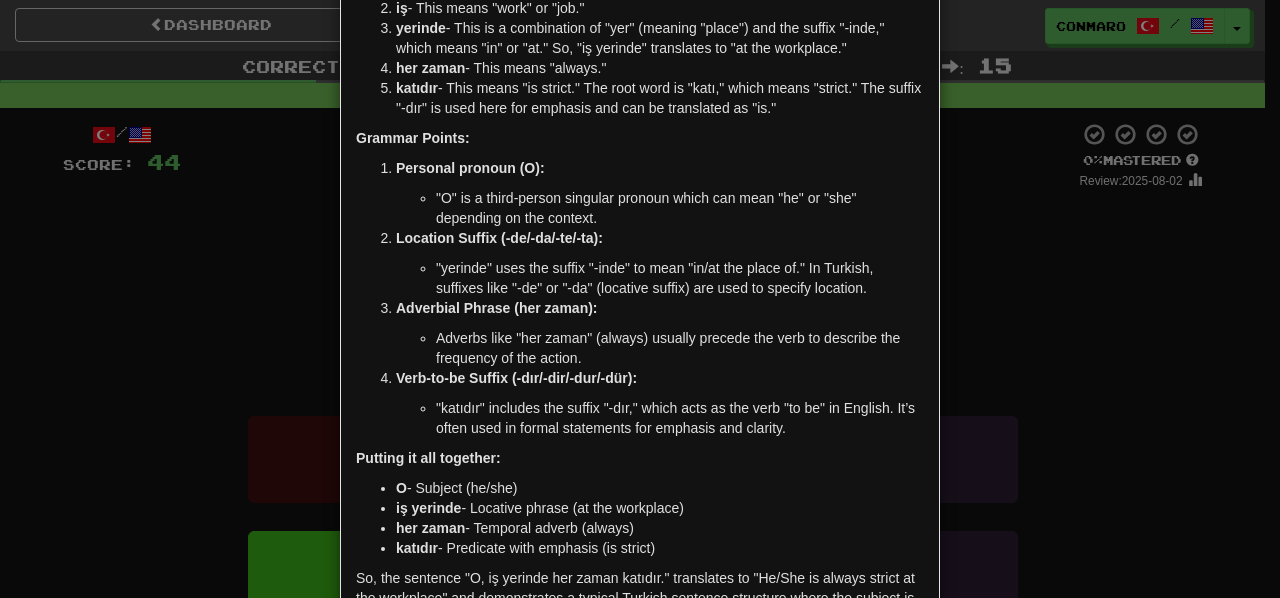scroll, scrollTop: 398, scrollLeft: 0, axis: vertical 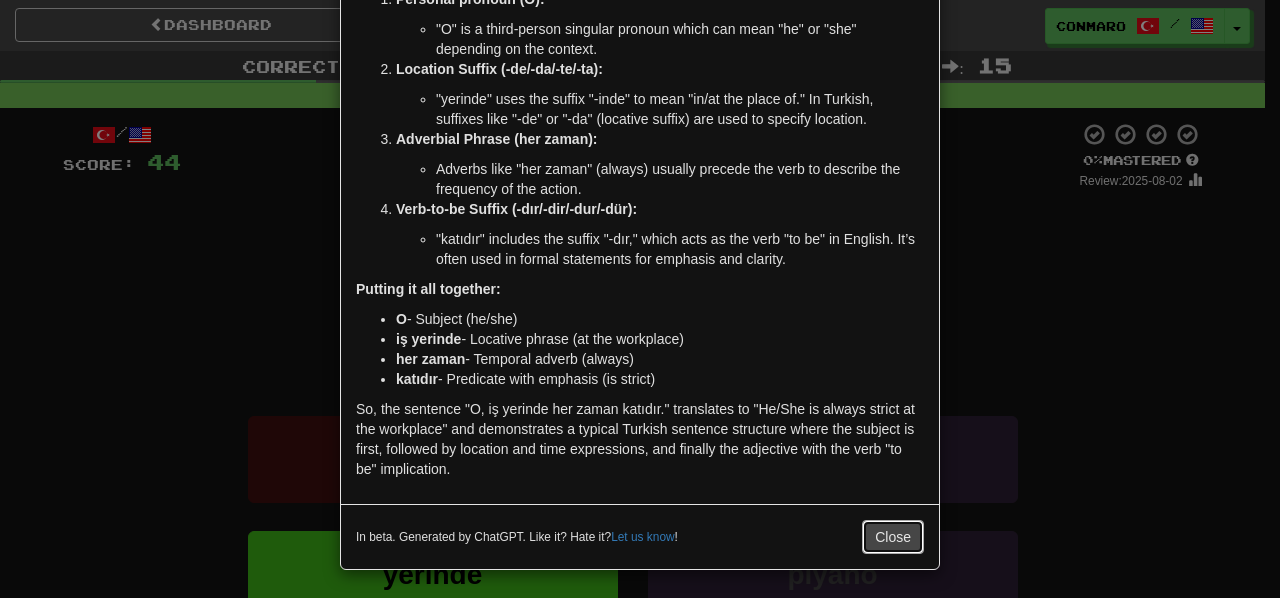click on "Close" at bounding box center [893, 537] 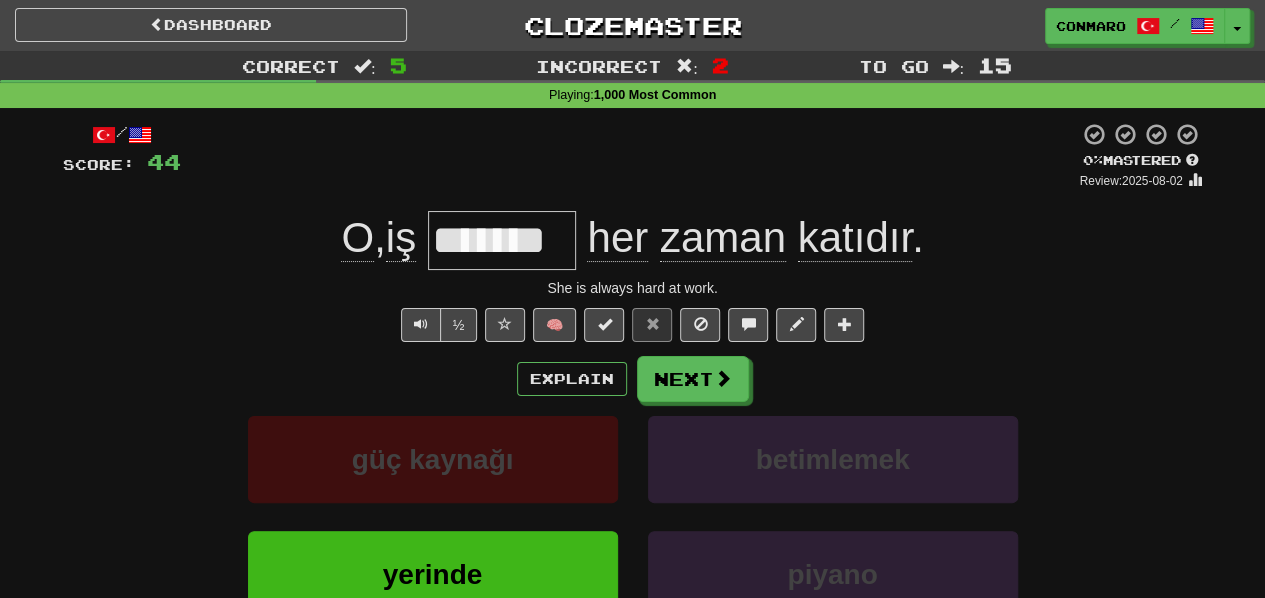 click on "Explain Next güç kaynağı betimlemek yerinde piyano Learn more: güç kaynağı betimlemek yerinde piyano" at bounding box center [633, 516] 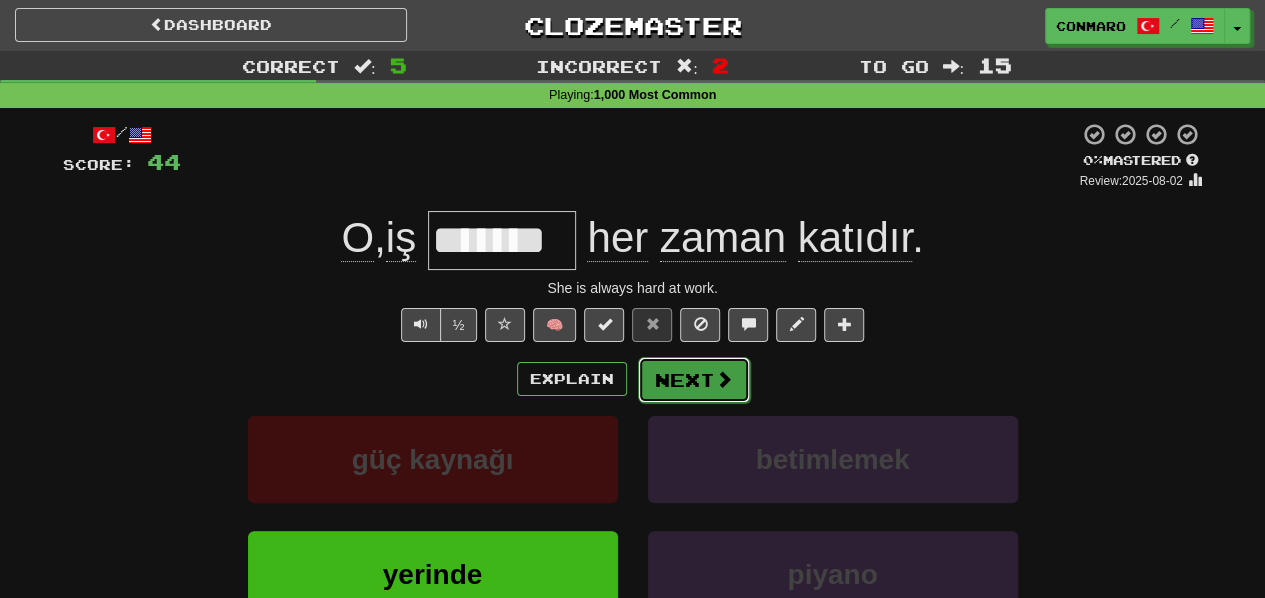 click at bounding box center [724, 379] 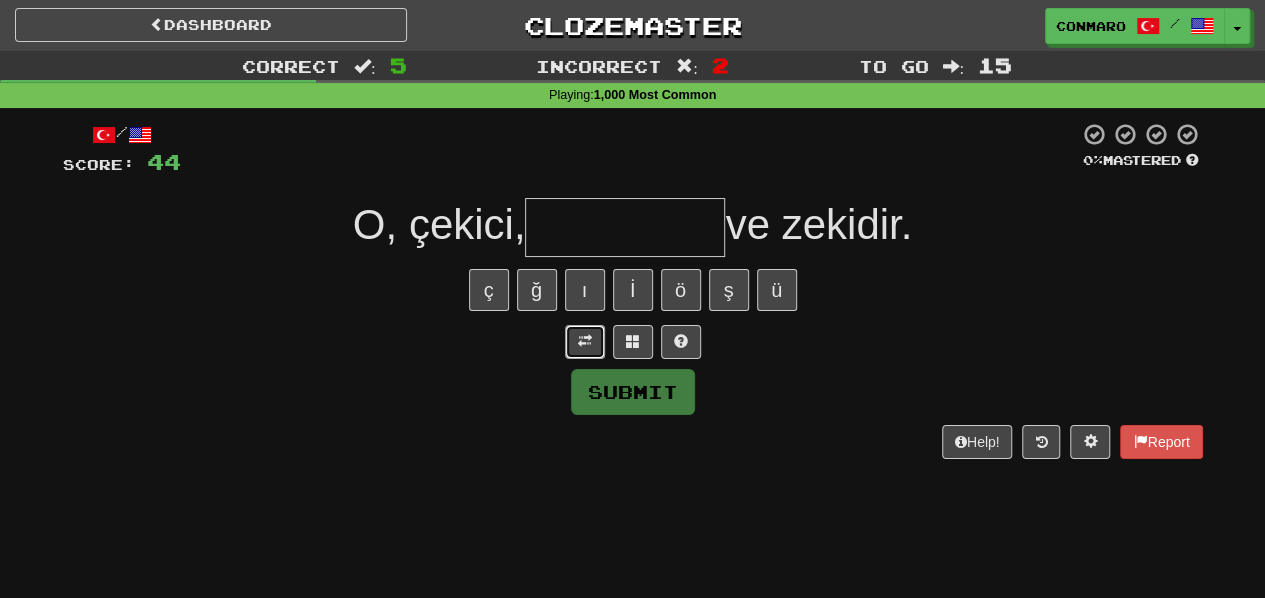 click at bounding box center [585, 341] 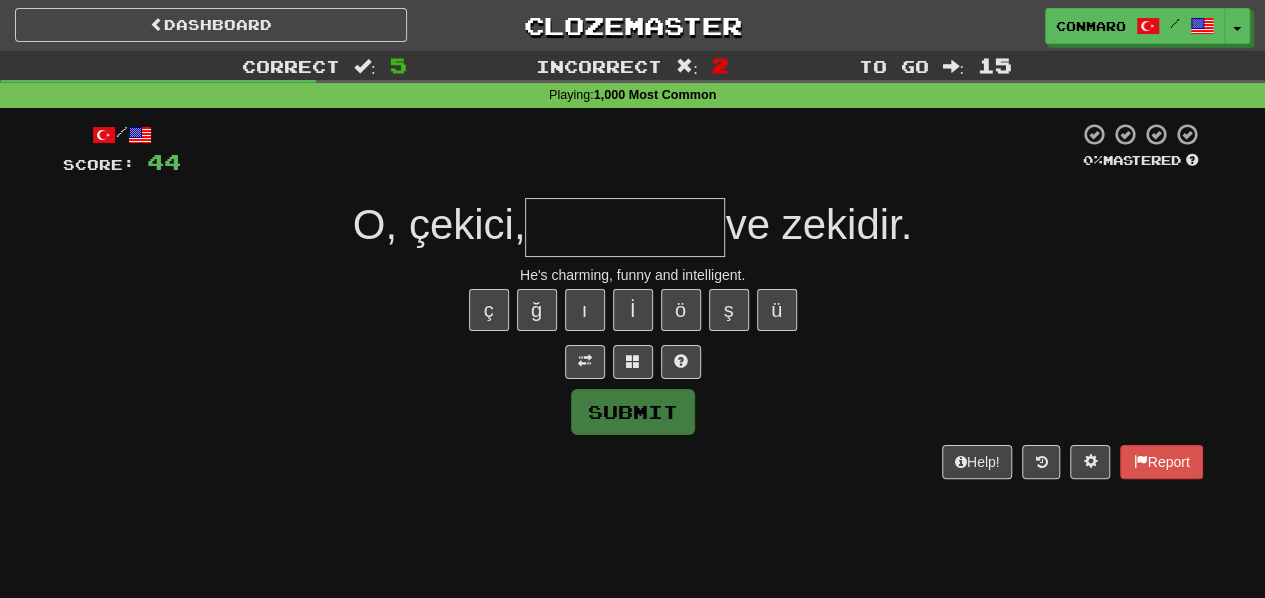 click at bounding box center (625, 227) 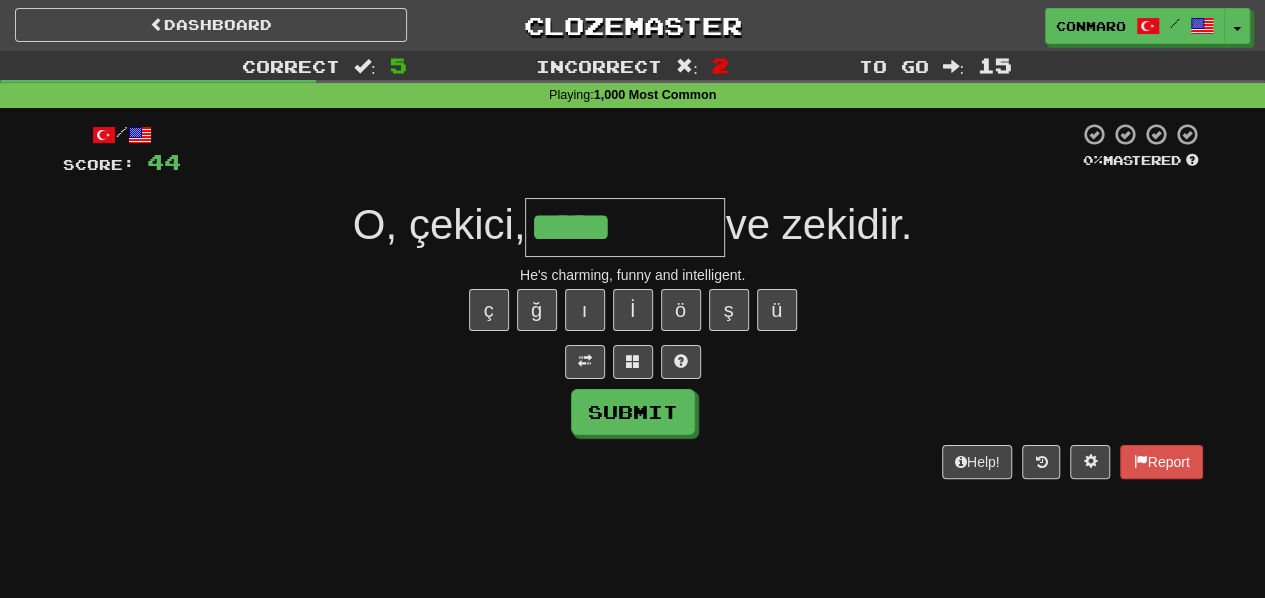 type on "*****" 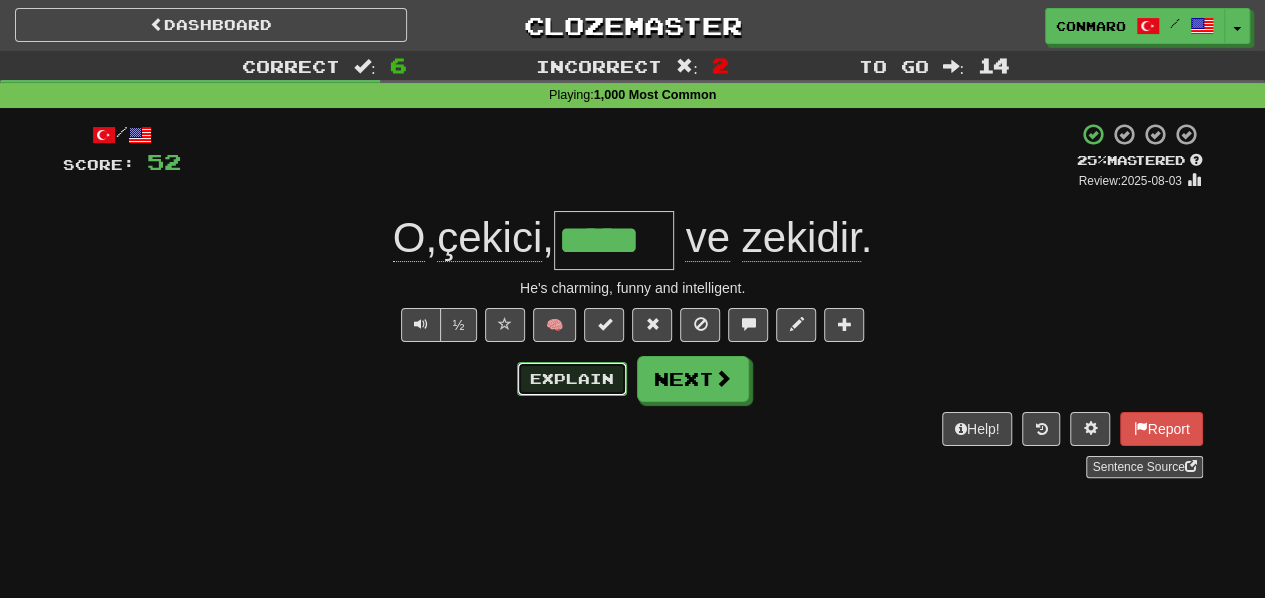 click on "Explain" at bounding box center [572, 379] 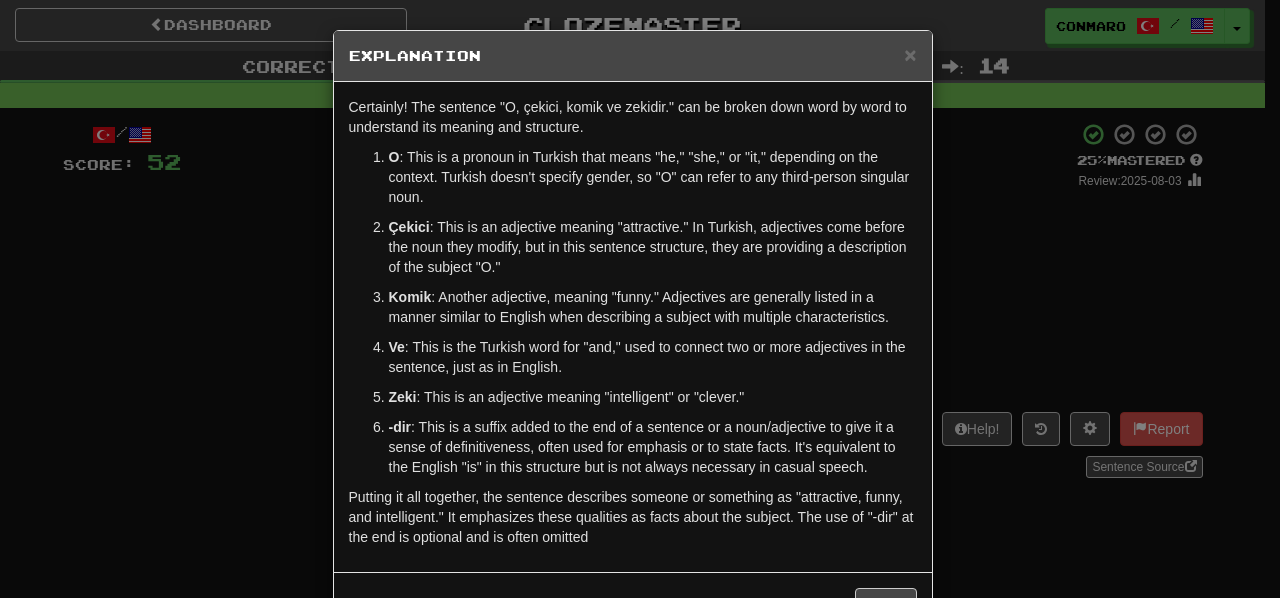 scroll, scrollTop: 68, scrollLeft: 0, axis: vertical 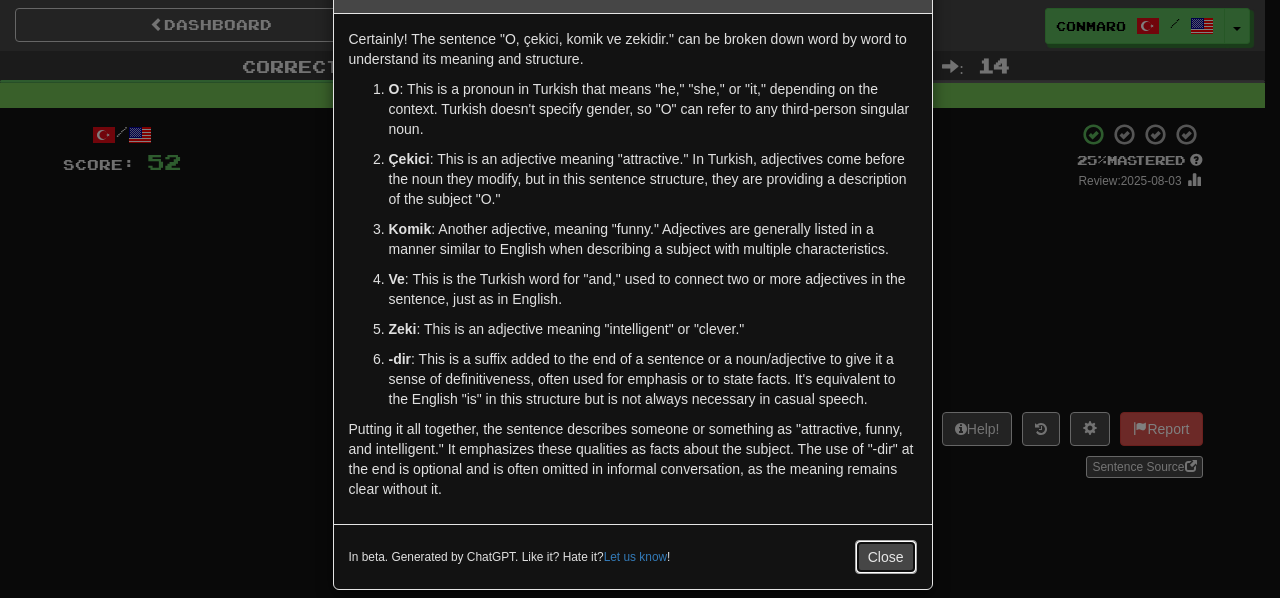 click on "Close" at bounding box center (886, 557) 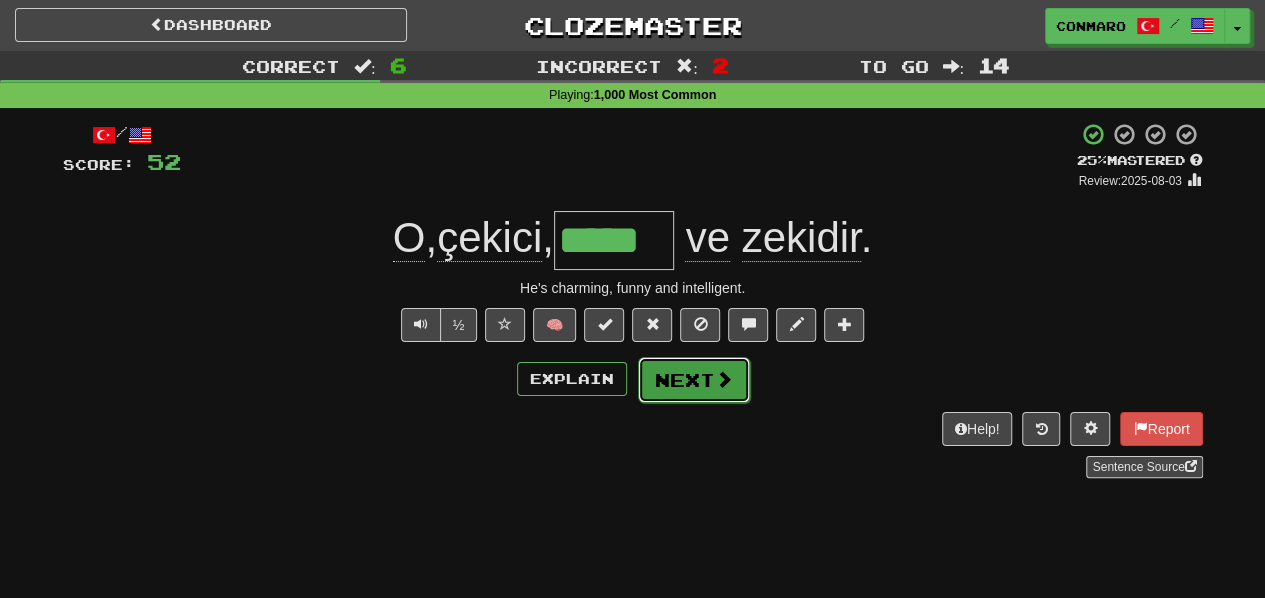 click on "Next" at bounding box center (694, 380) 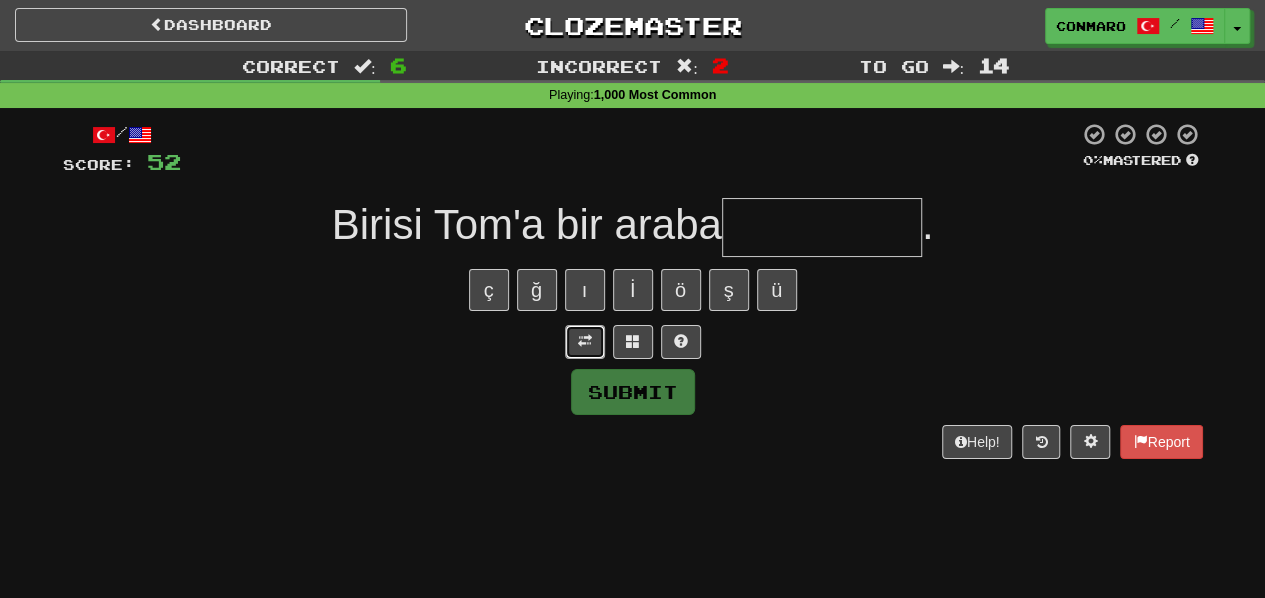 click at bounding box center (585, 342) 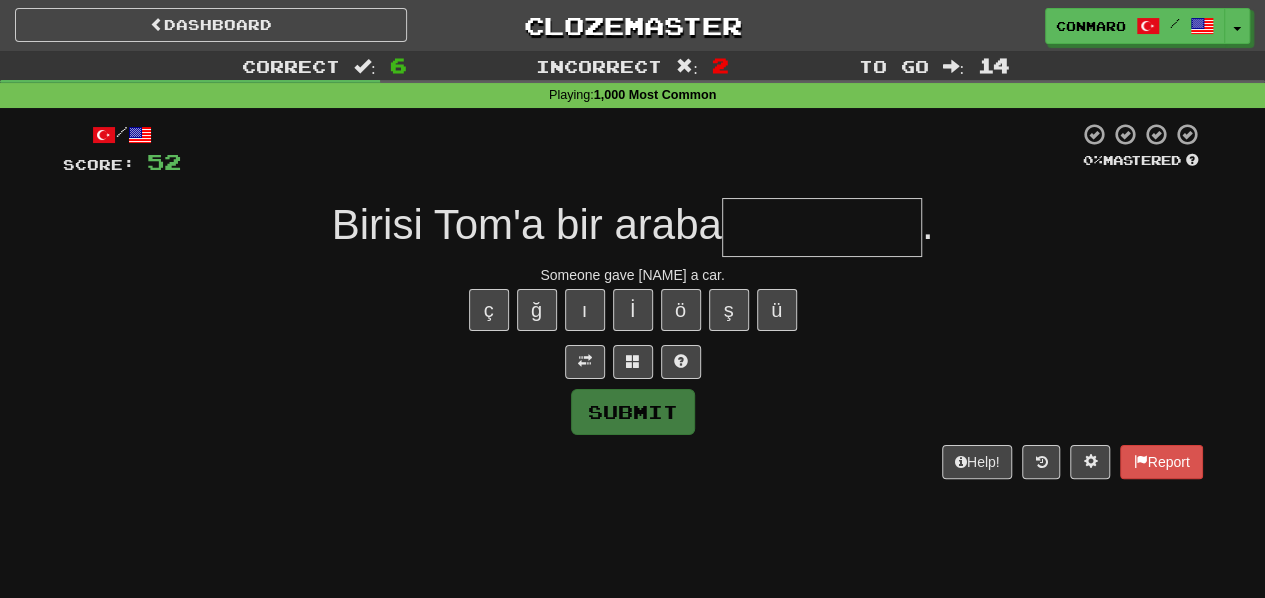 click at bounding box center [822, 227] 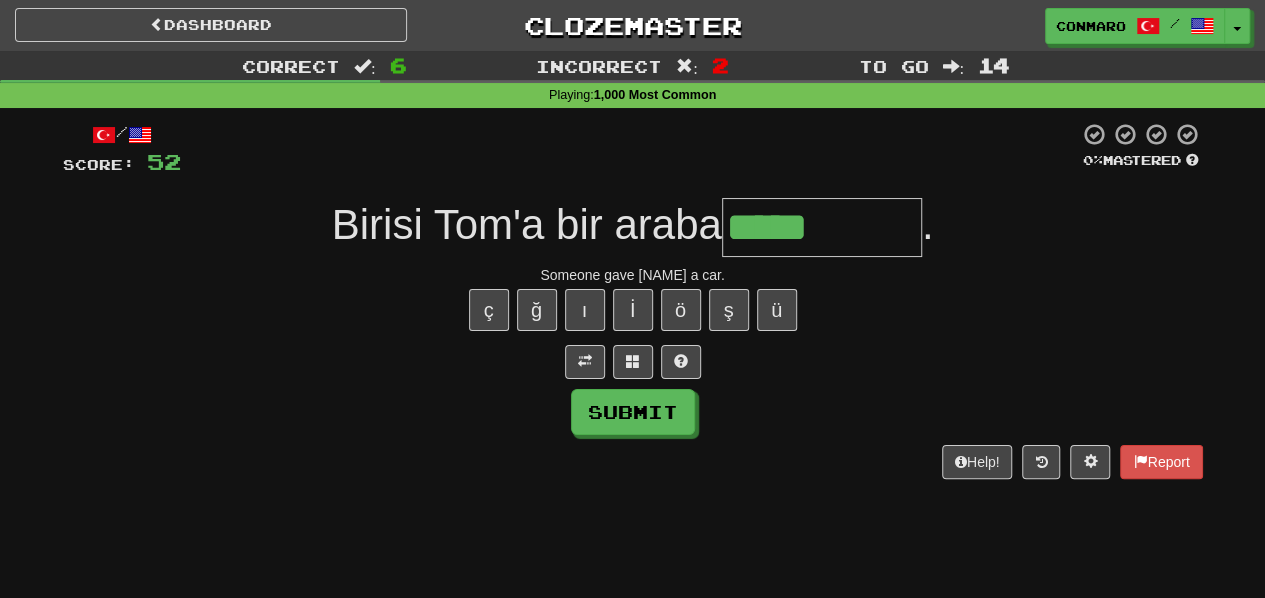 type on "*****" 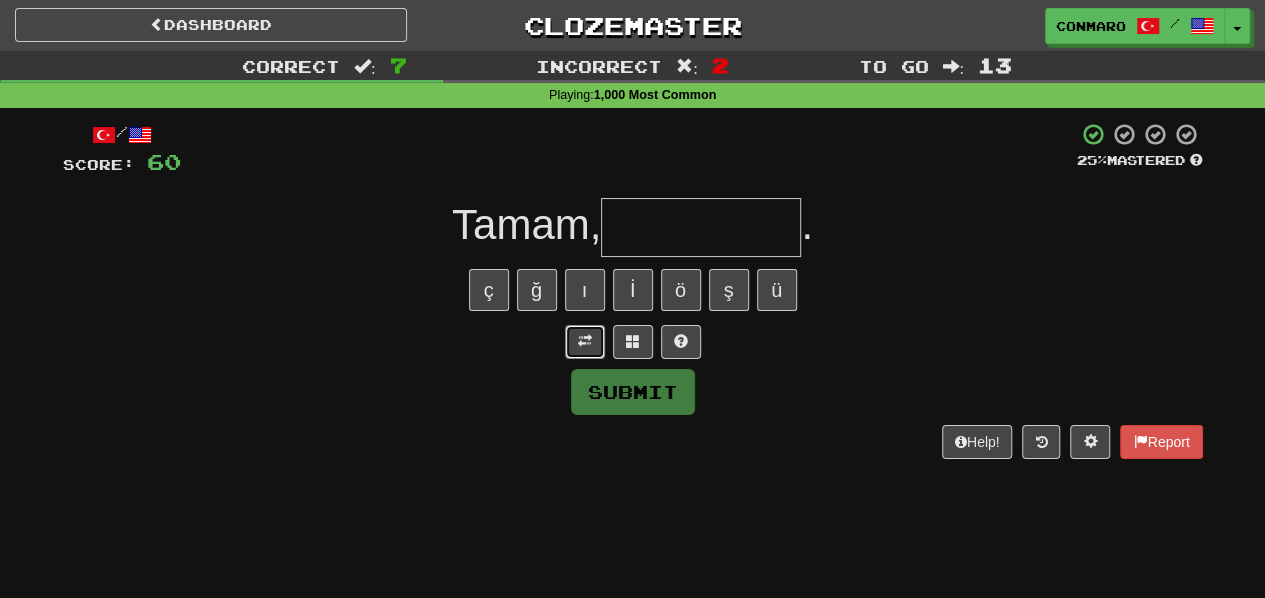 click at bounding box center [585, 341] 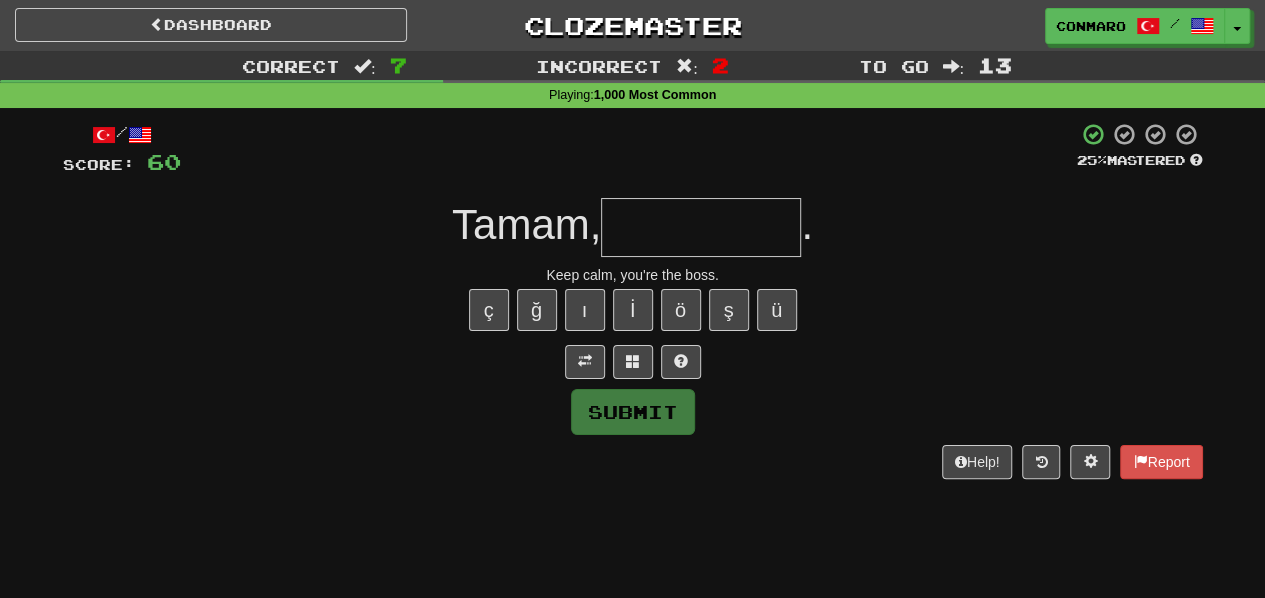 click at bounding box center (701, 227) 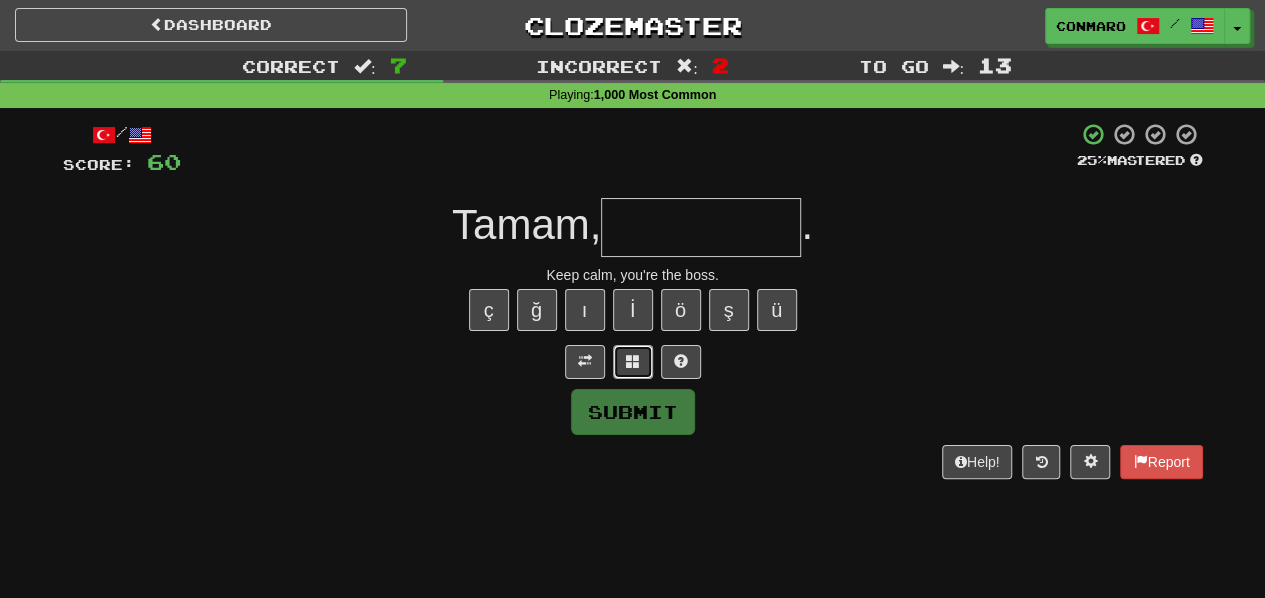 click at bounding box center (633, 361) 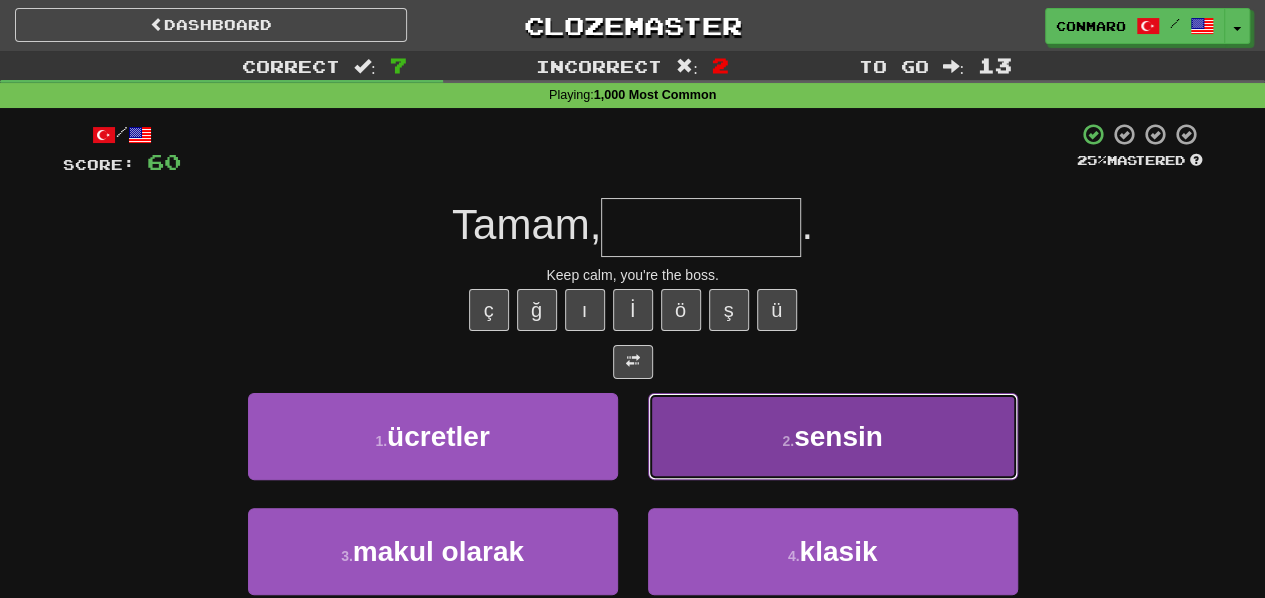 click on "2 .  sensin" at bounding box center [833, 436] 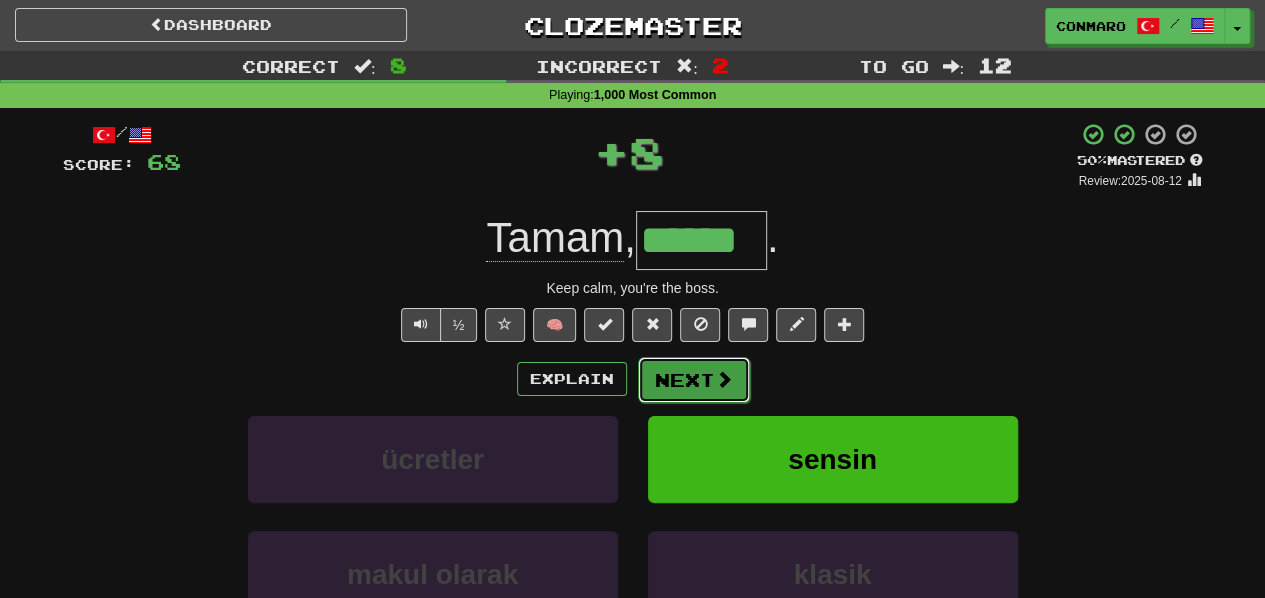 click on "Next" at bounding box center (694, 380) 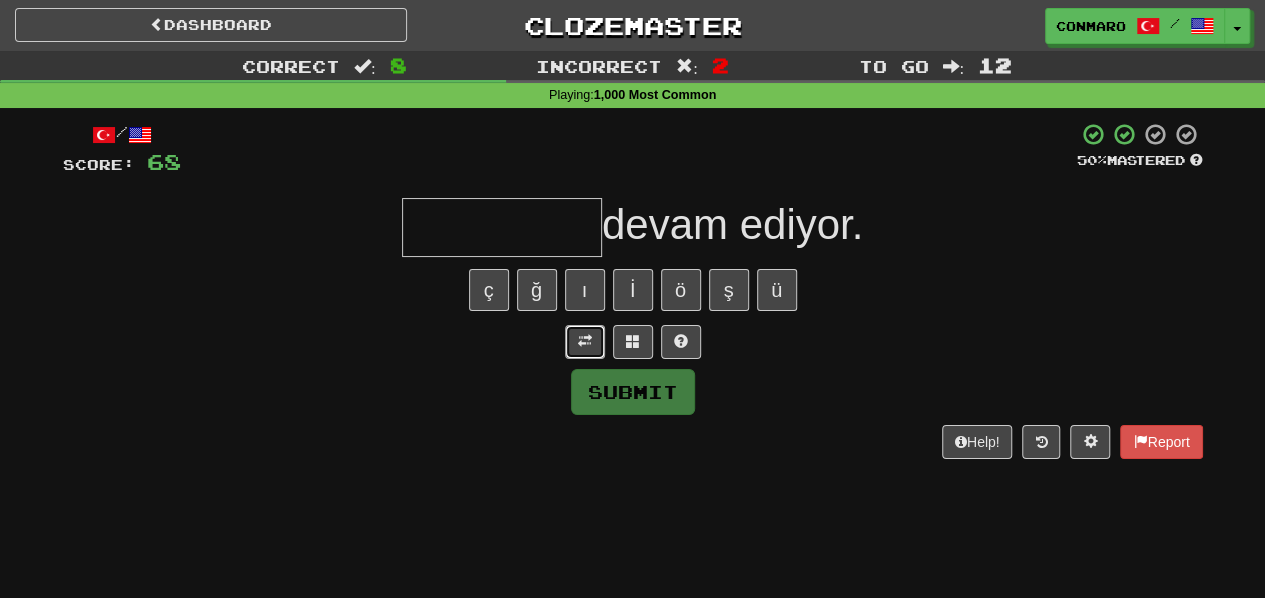 click at bounding box center (585, 342) 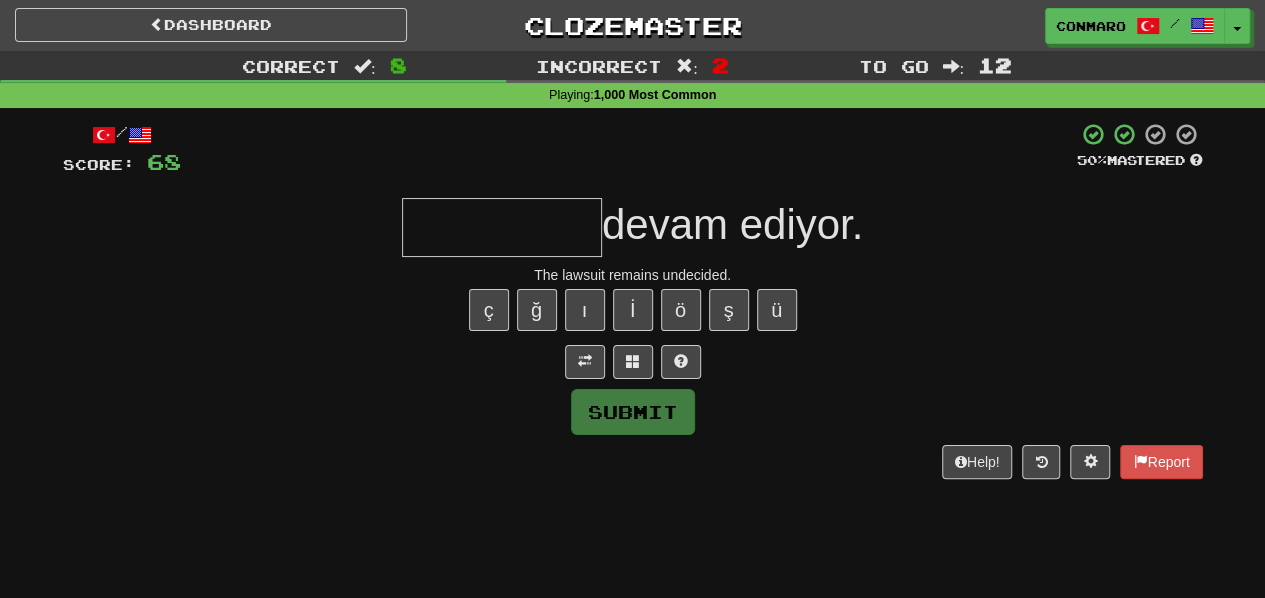 click at bounding box center (502, 227) 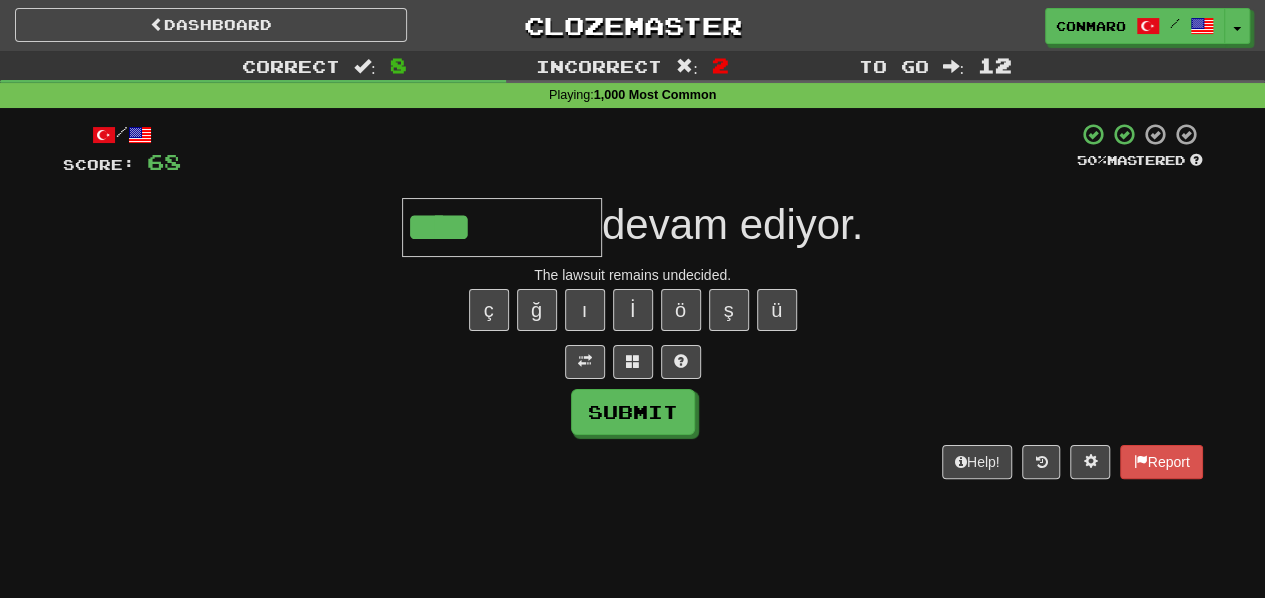 type on "****" 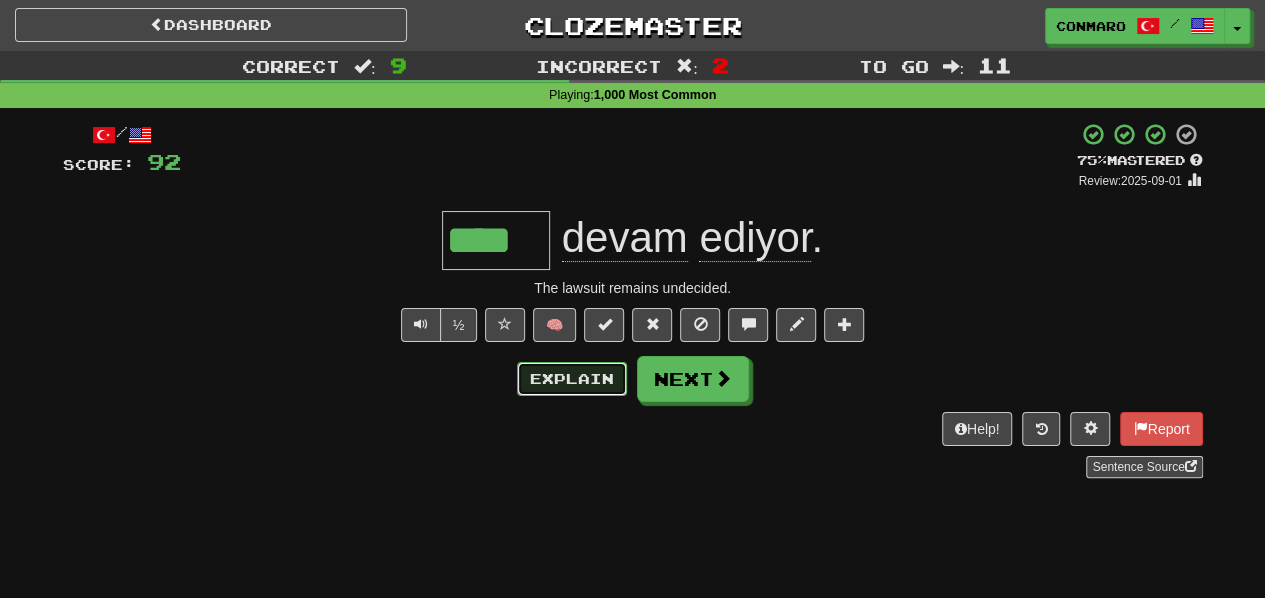 click on "Explain" at bounding box center [572, 379] 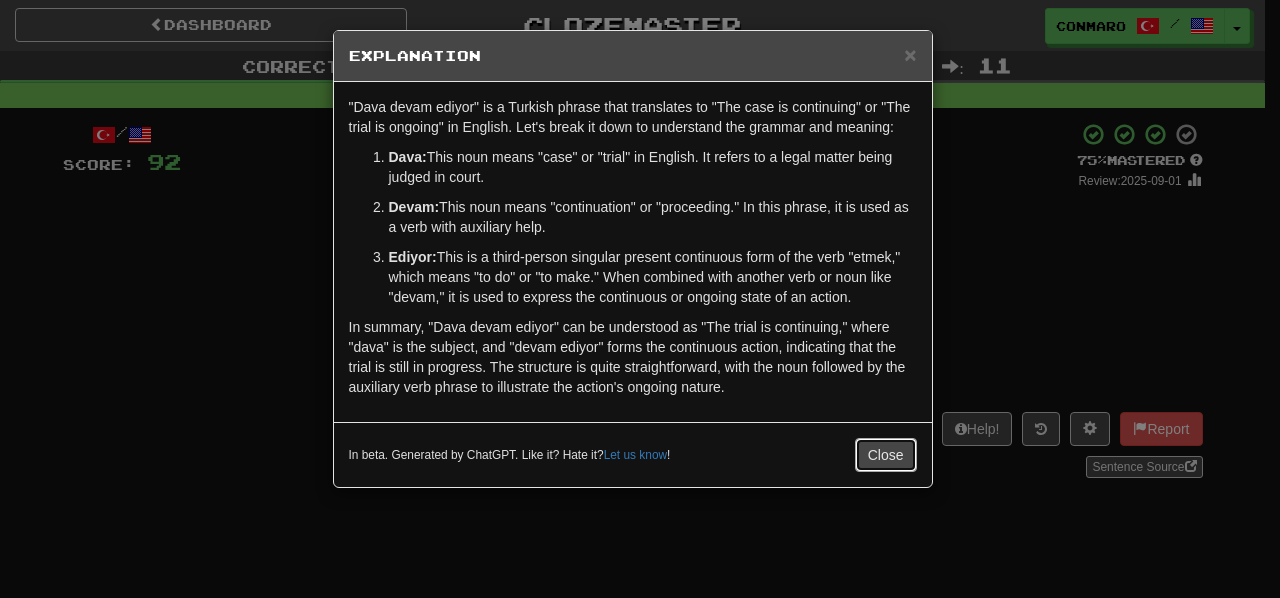 click on "Close" at bounding box center (886, 455) 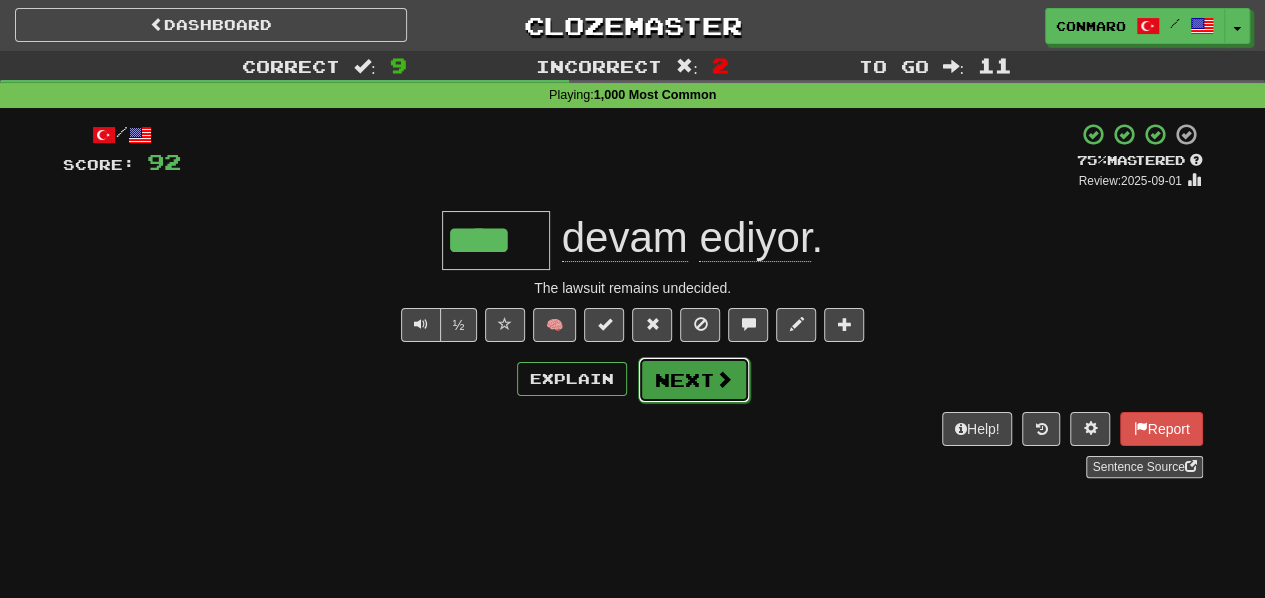 click on "Next" at bounding box center (694, 380) 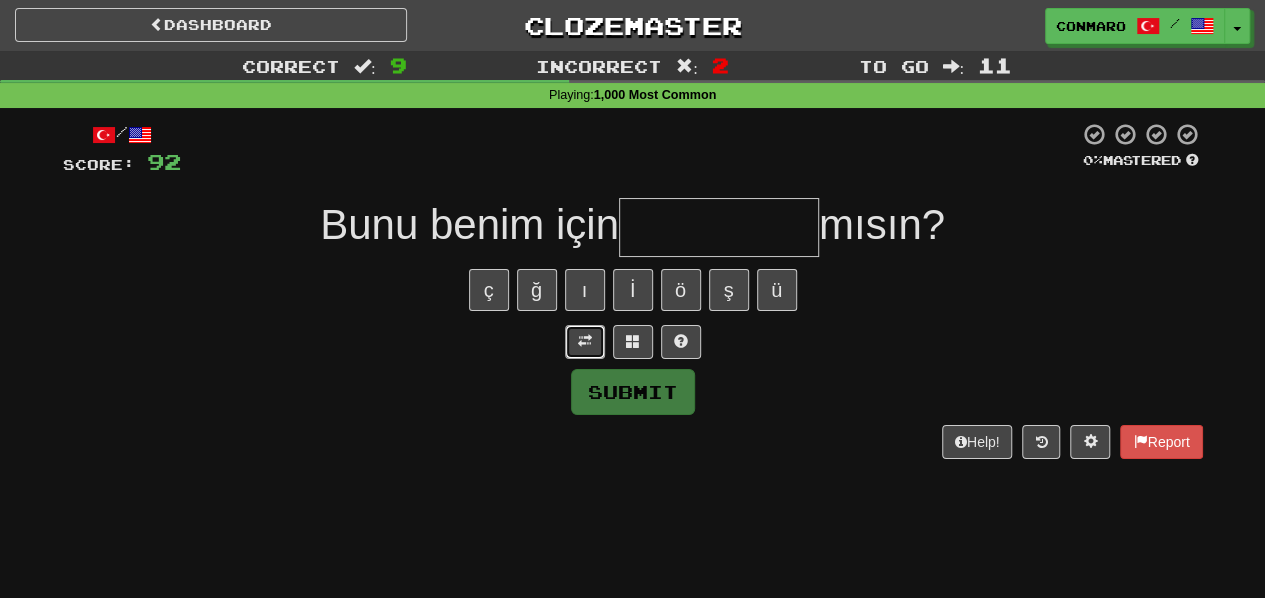 click at bounding box center (585, 342) 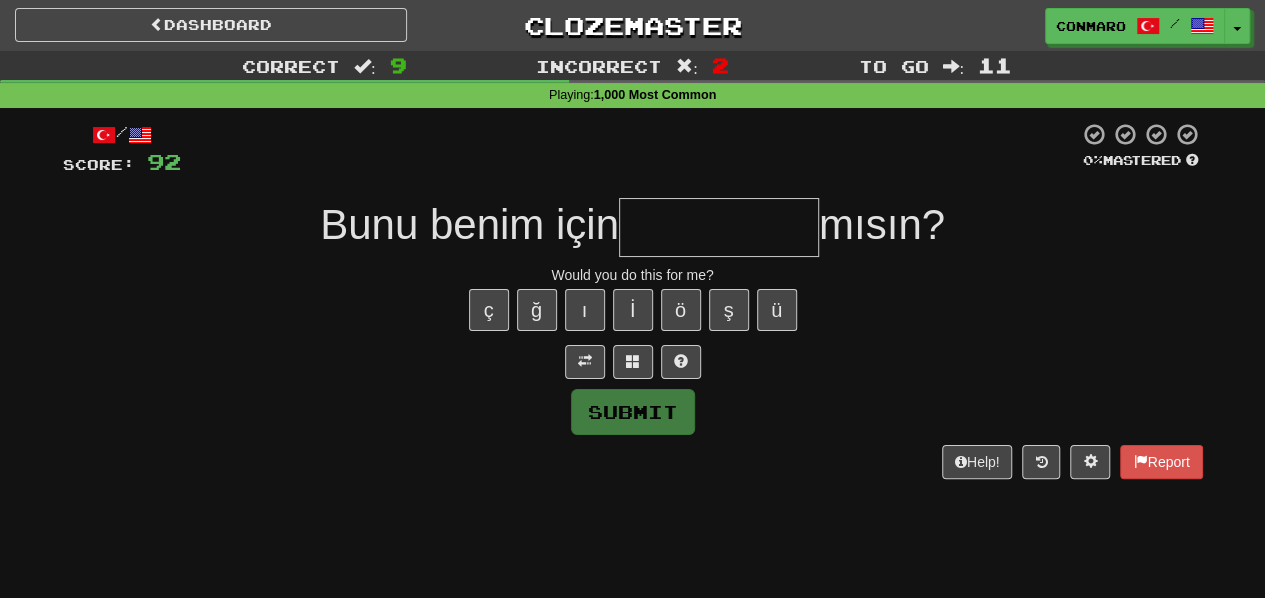 click at bounding box center [719, 227] 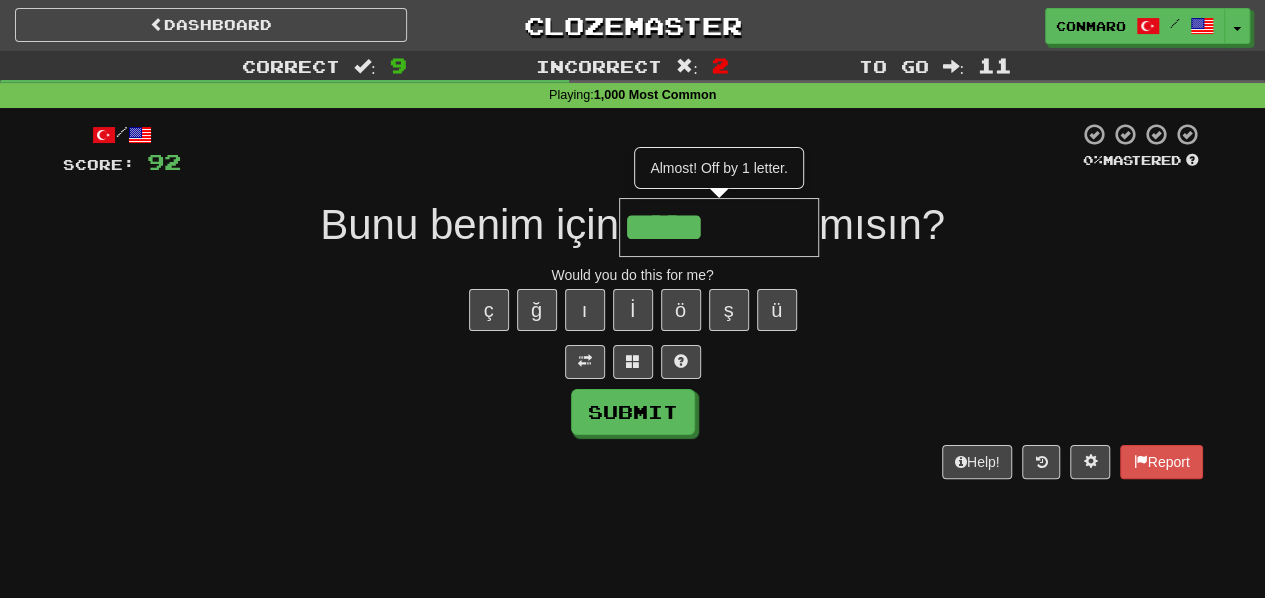 type on "*****" 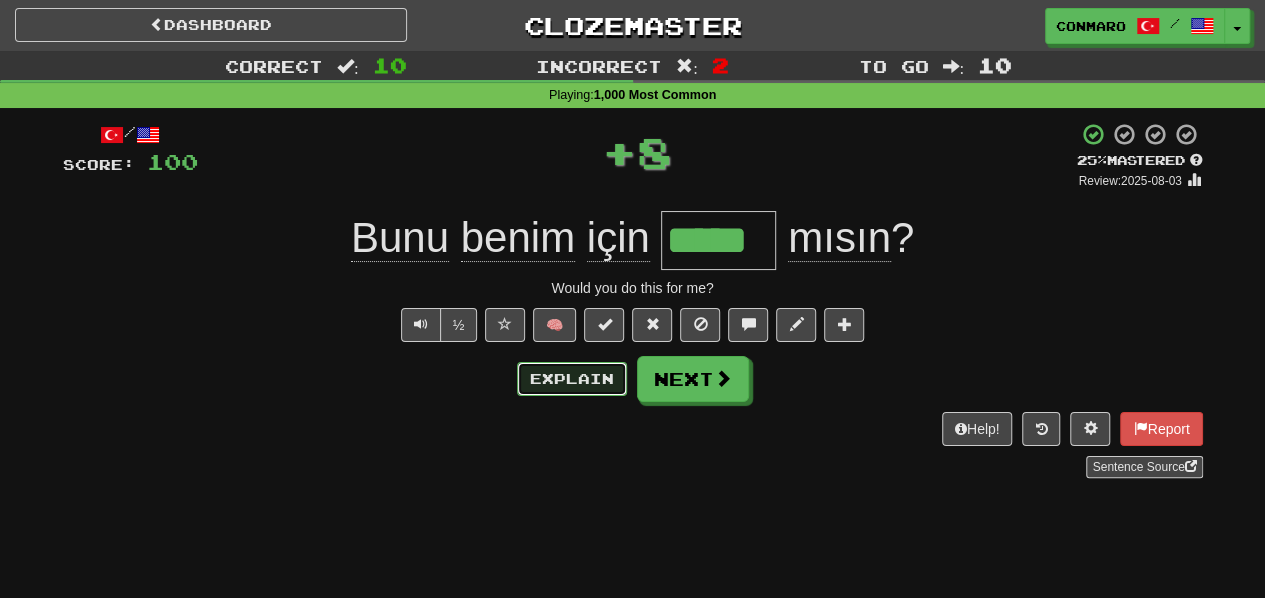 click on "Explain" at bounding box center (572, 379) 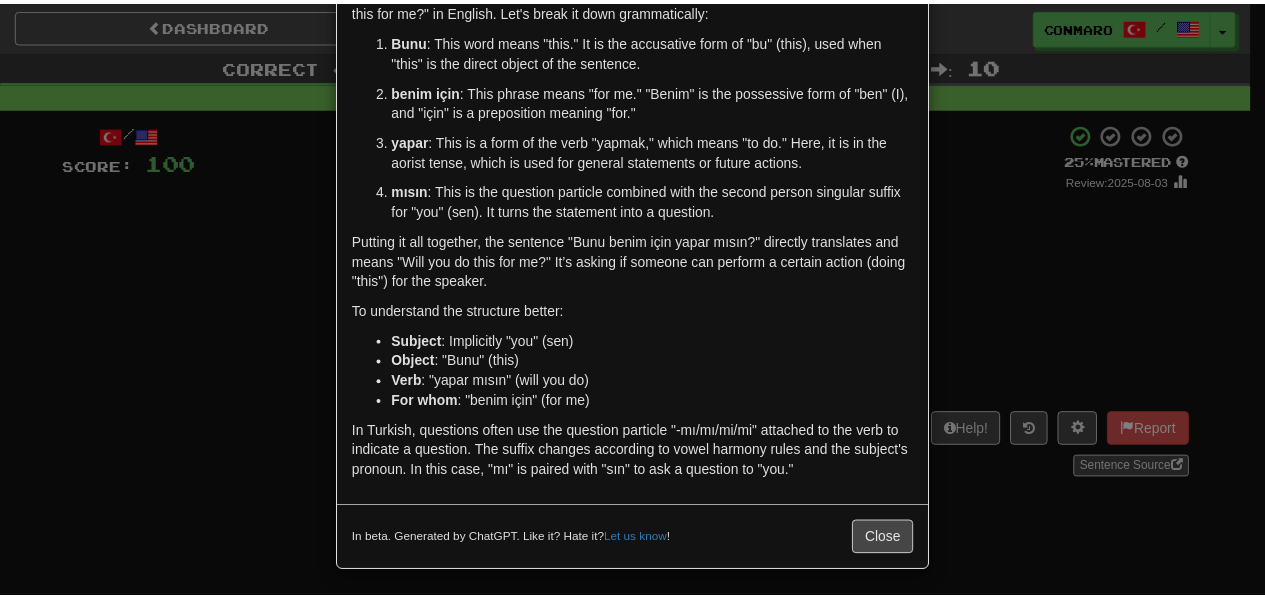 scroll, scrollTop: 118, scrollLeft: 0, axis: vertical 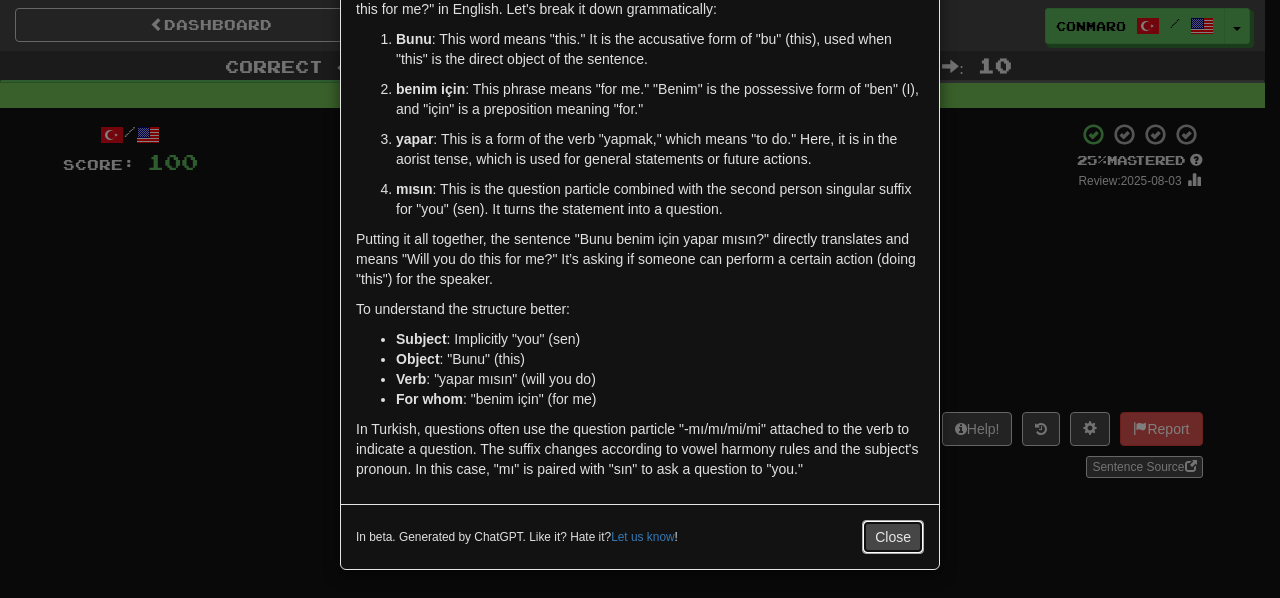 click on "Close" at bounding box center [893, 537] 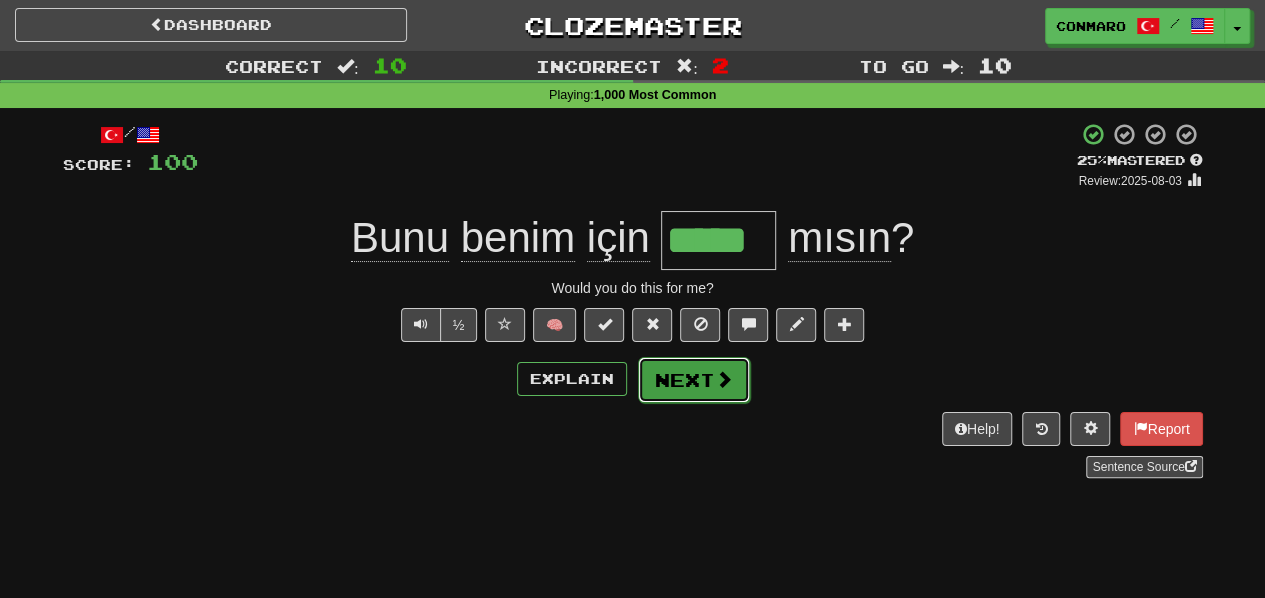 click at bounding box center [724, 379] 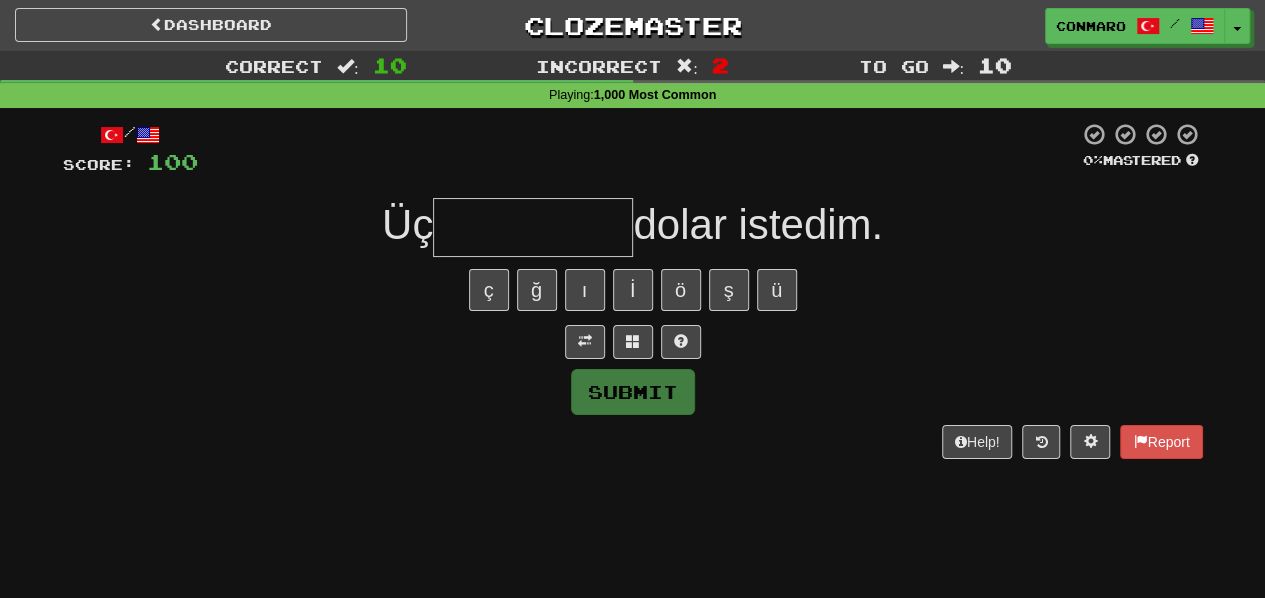 click at bounding box center (533, 227) 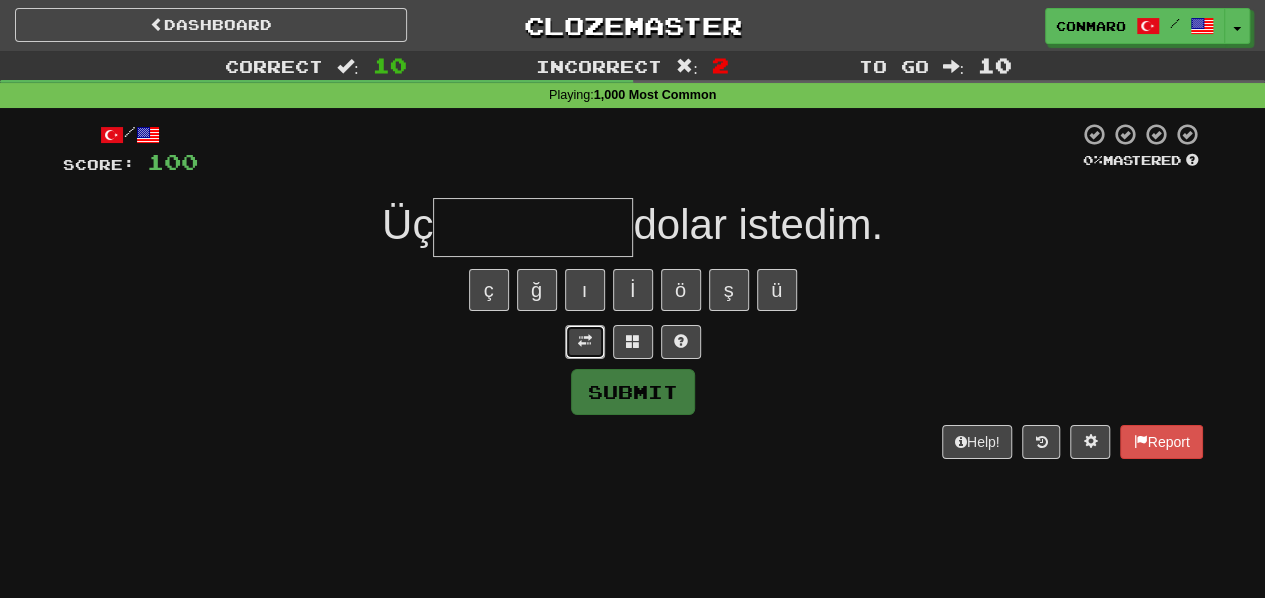click at bounding box center [585, 342] 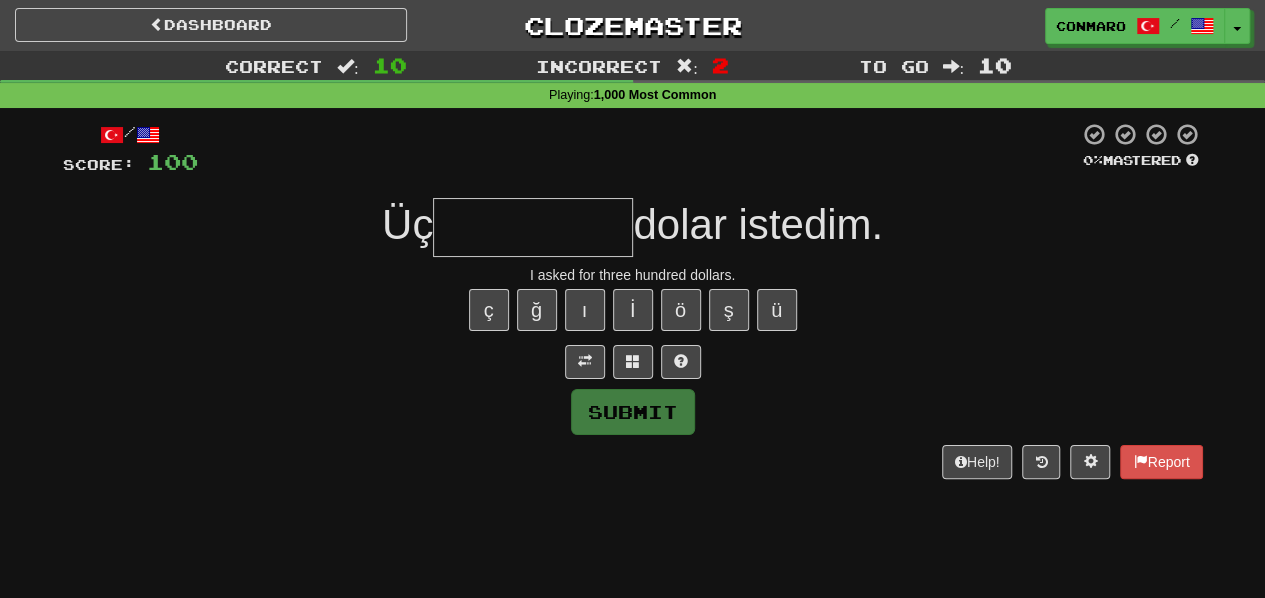 click at bounding box center (533, 227) 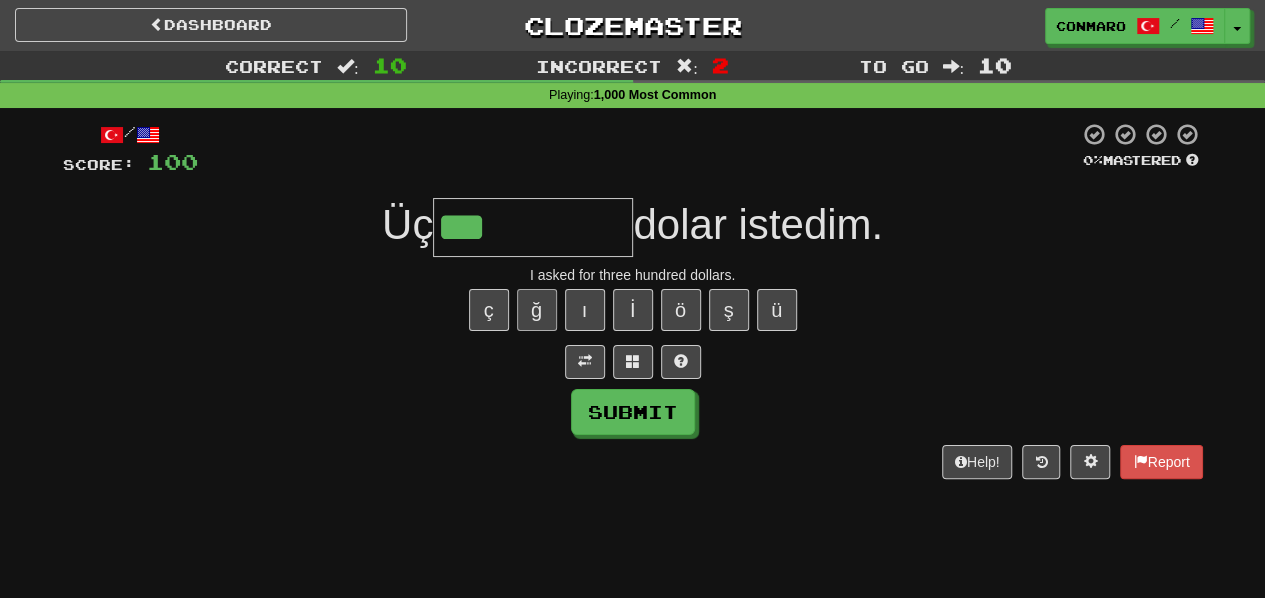 type on "***" 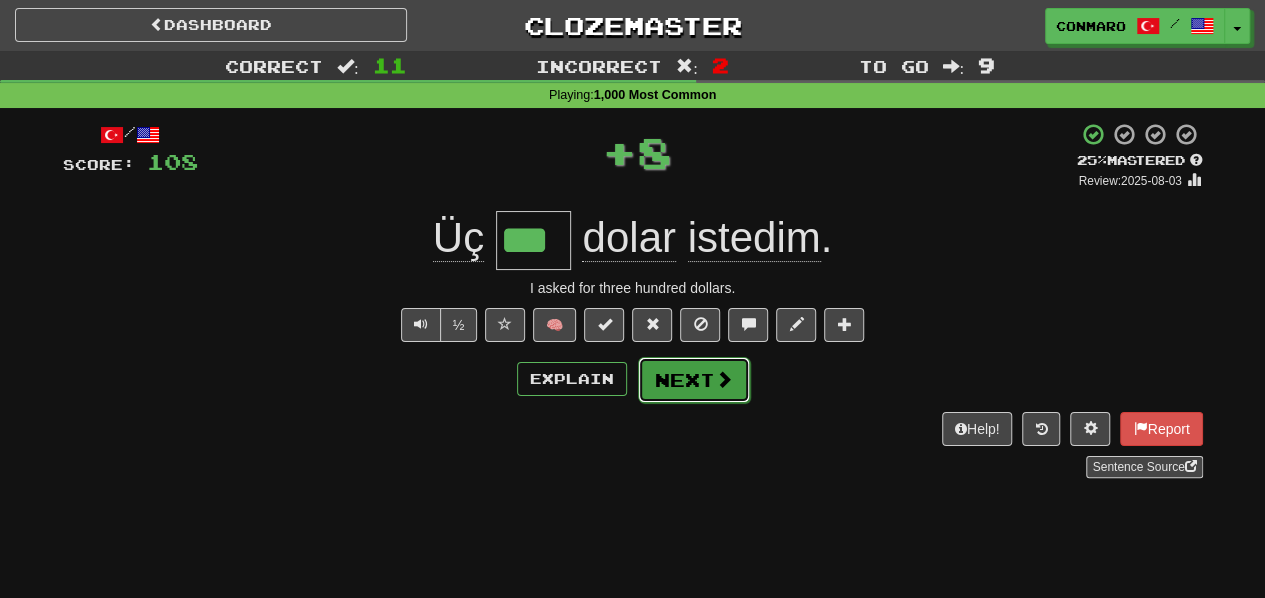 click on "Next" at bounding box center (694, 380) 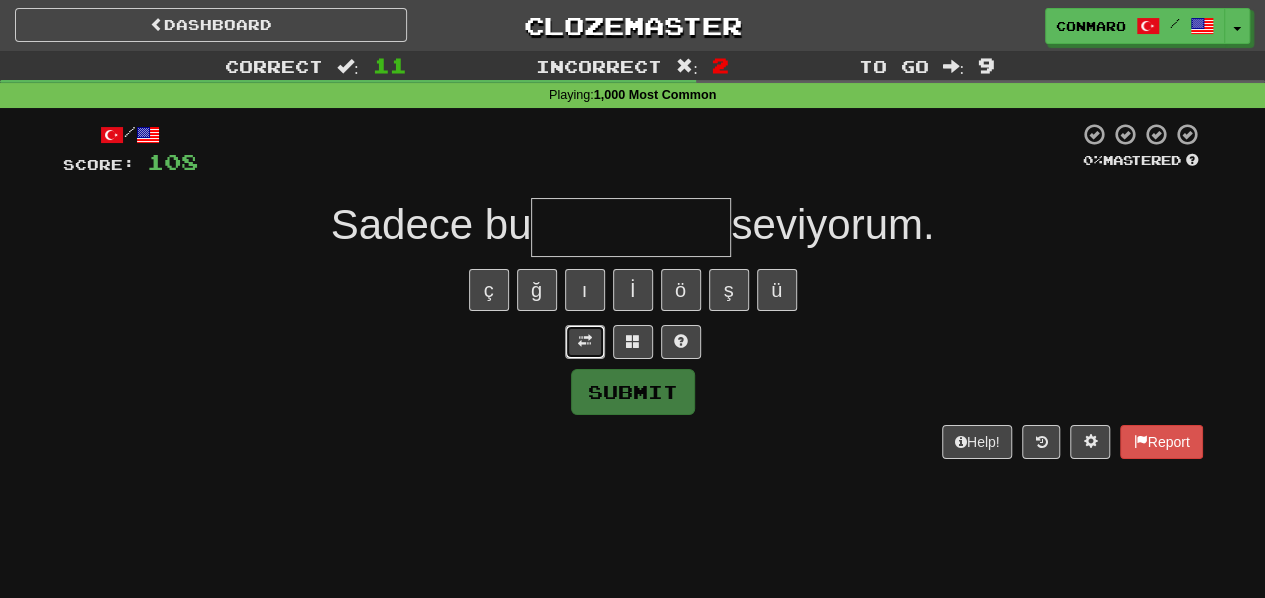 click at bounding box center (585, 341) 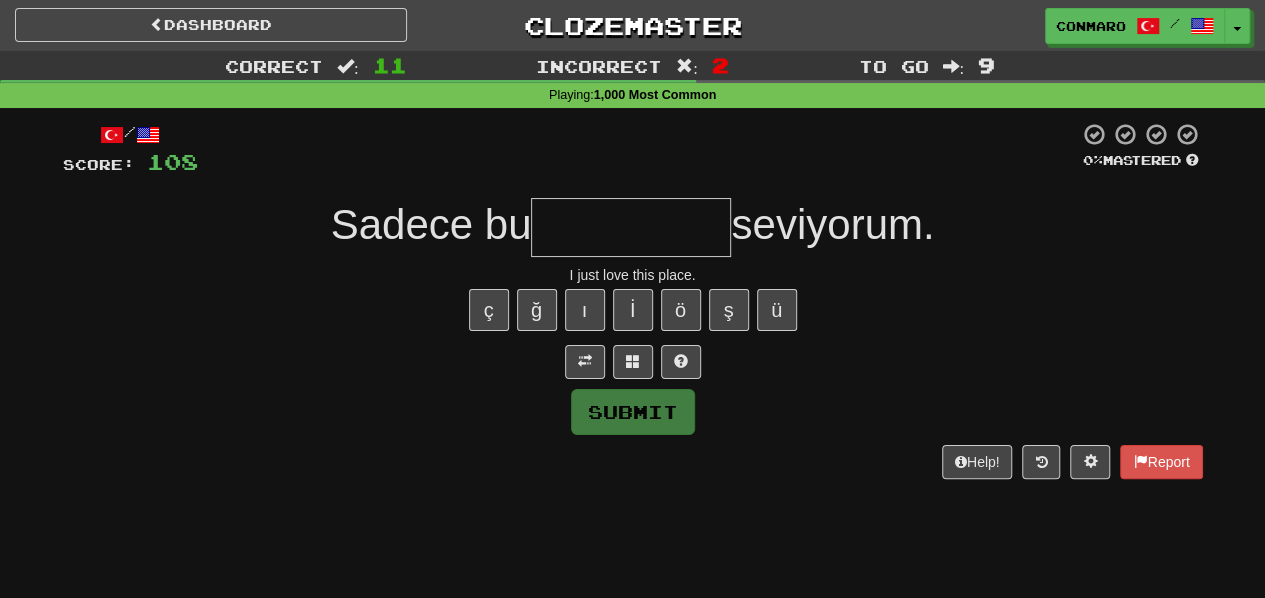 click at bounding box center (631, 227) 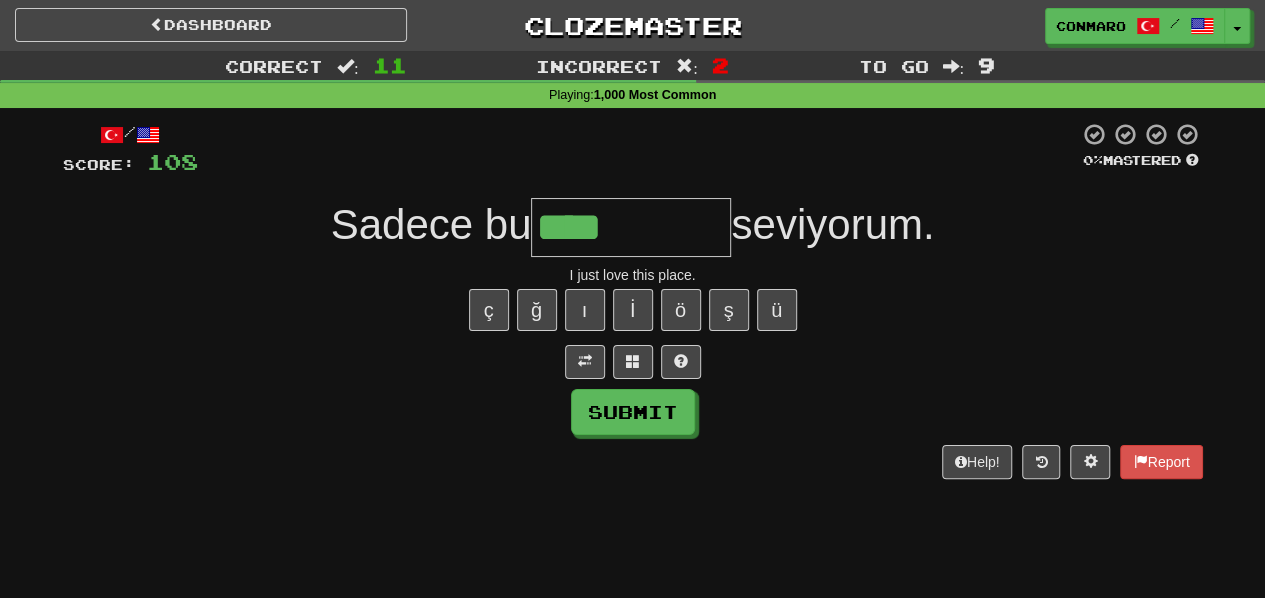 type on "****" 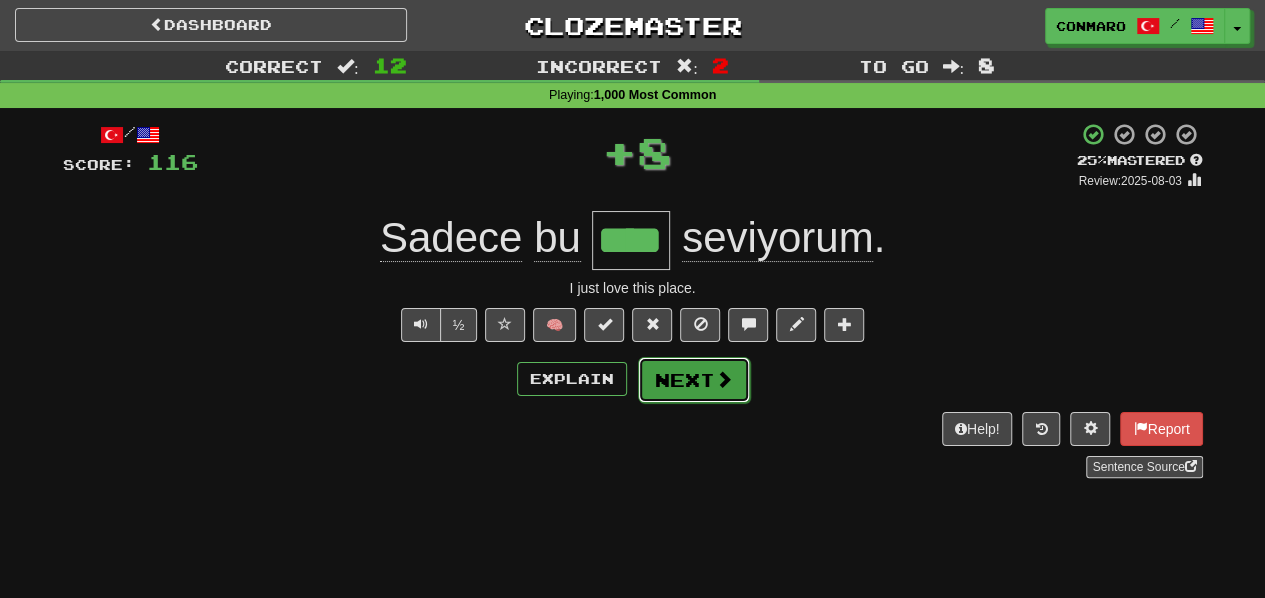 click at bounding box center [724, 379] 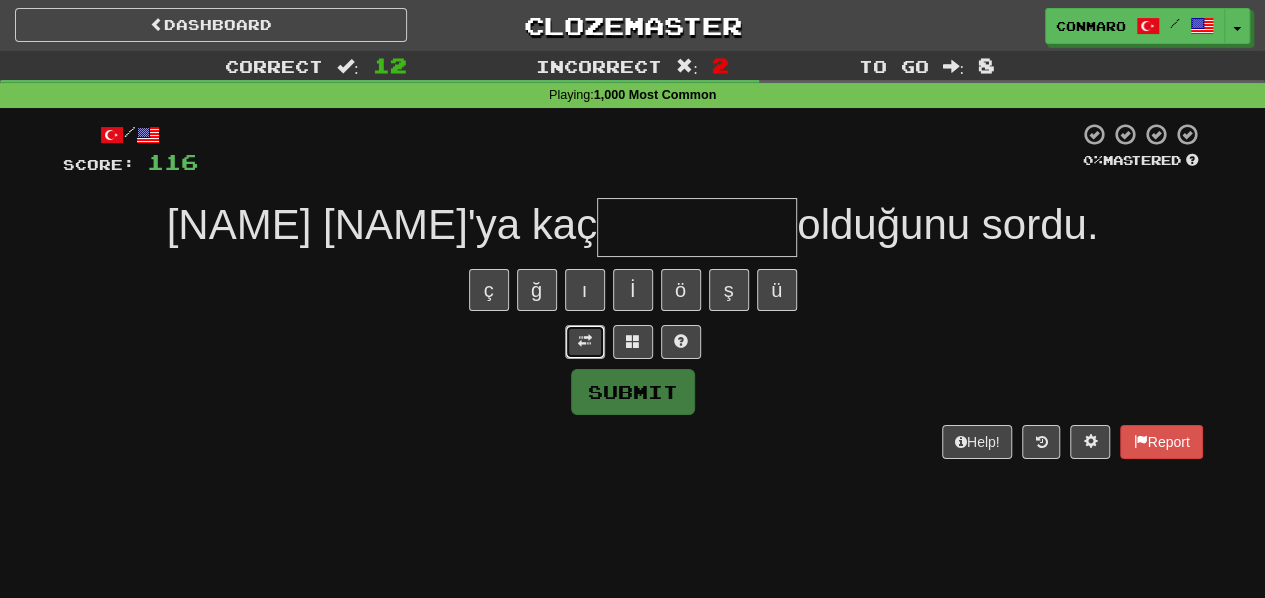 click at bounding box center [585, 342] 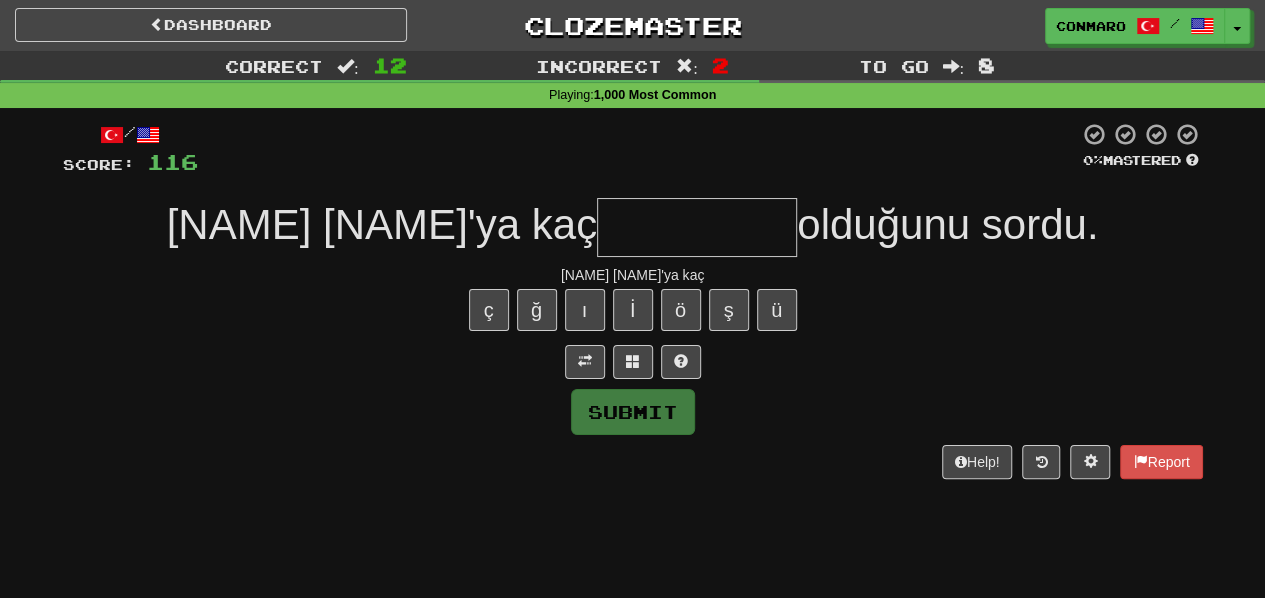 click at bounding box center (697, 227) 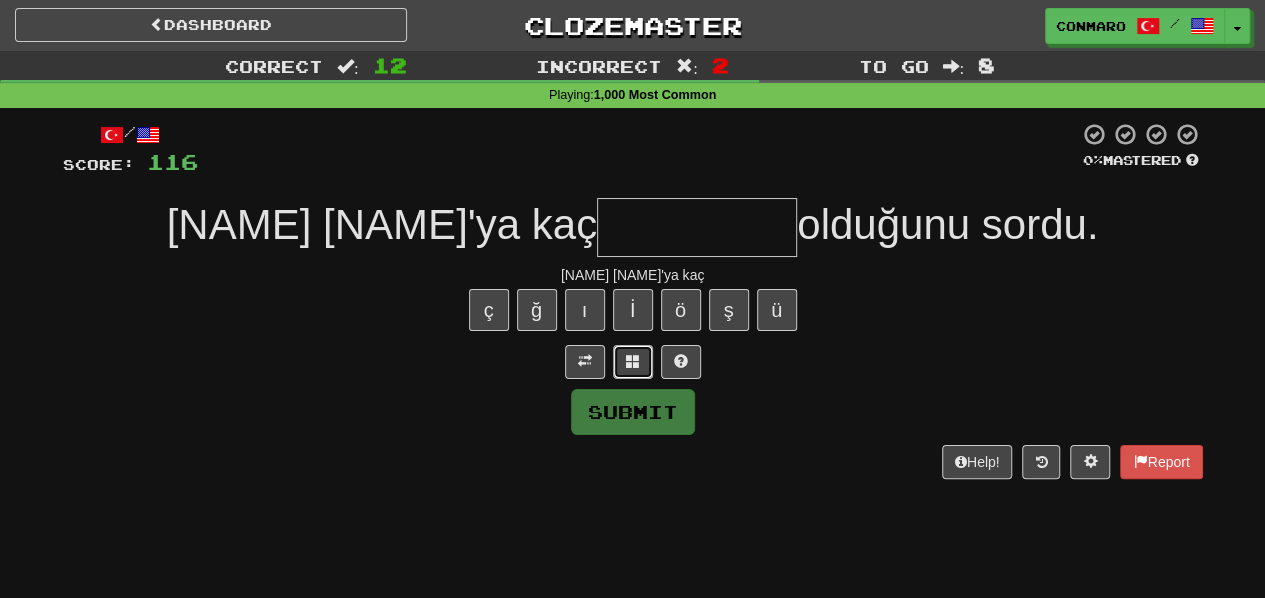 click at bounding box center (633, 362) 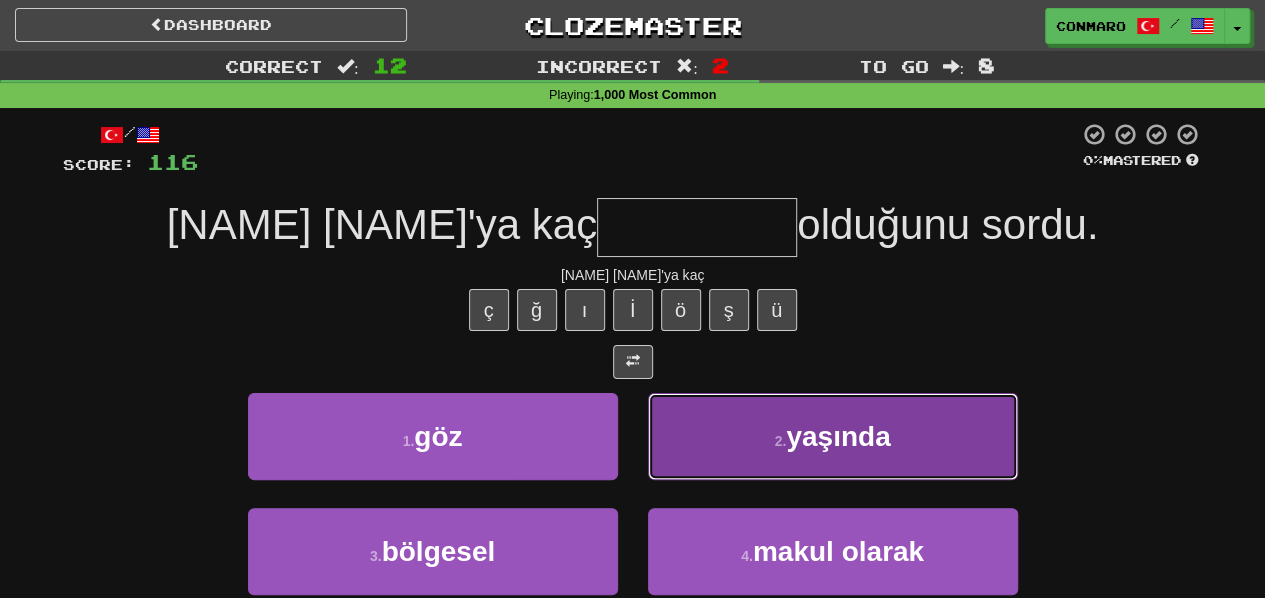 click on "2 .  yaşında" at bounding box center [833, 436] 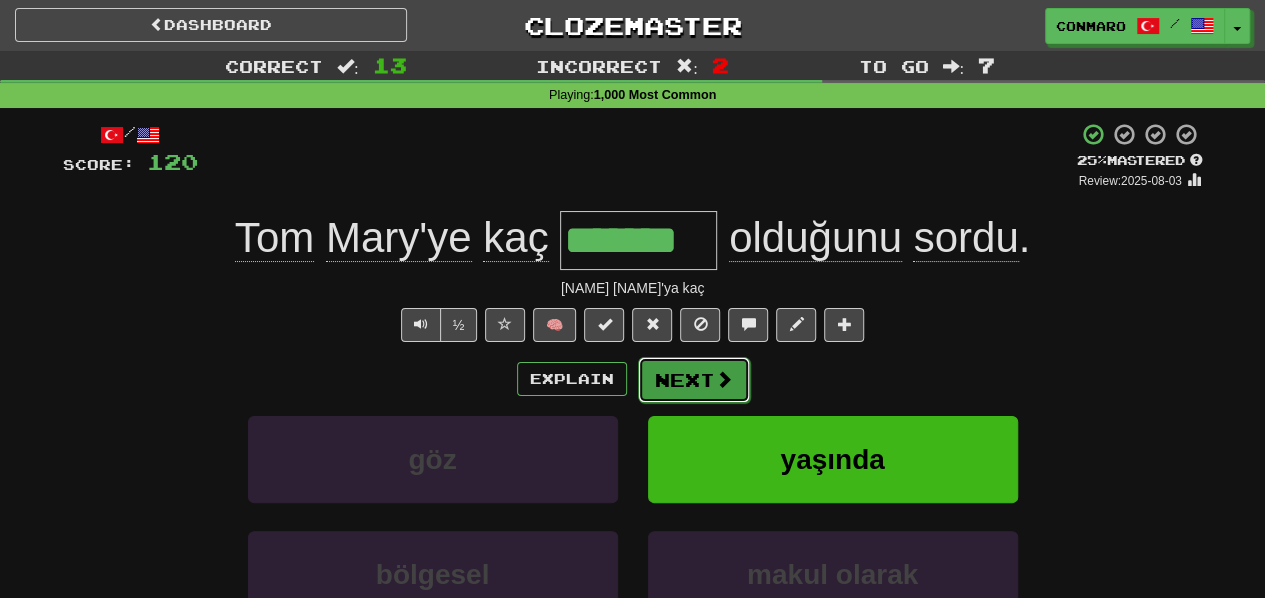 click on "Next" at bounding box center (694, 380) 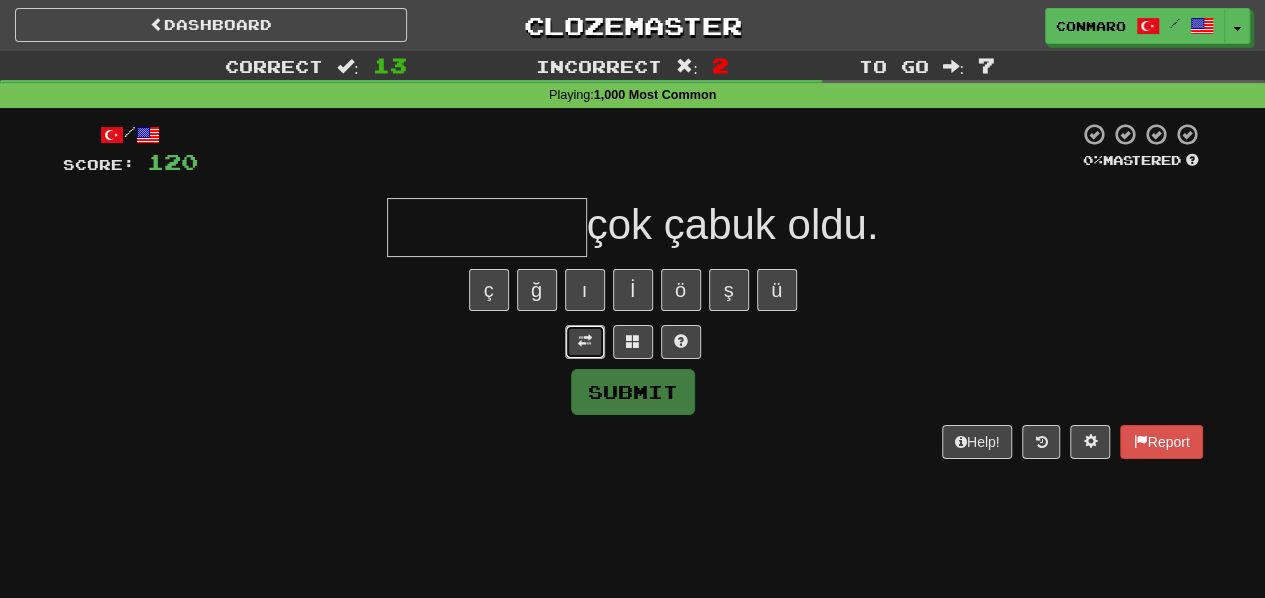 click at bounding box center [585, 341] 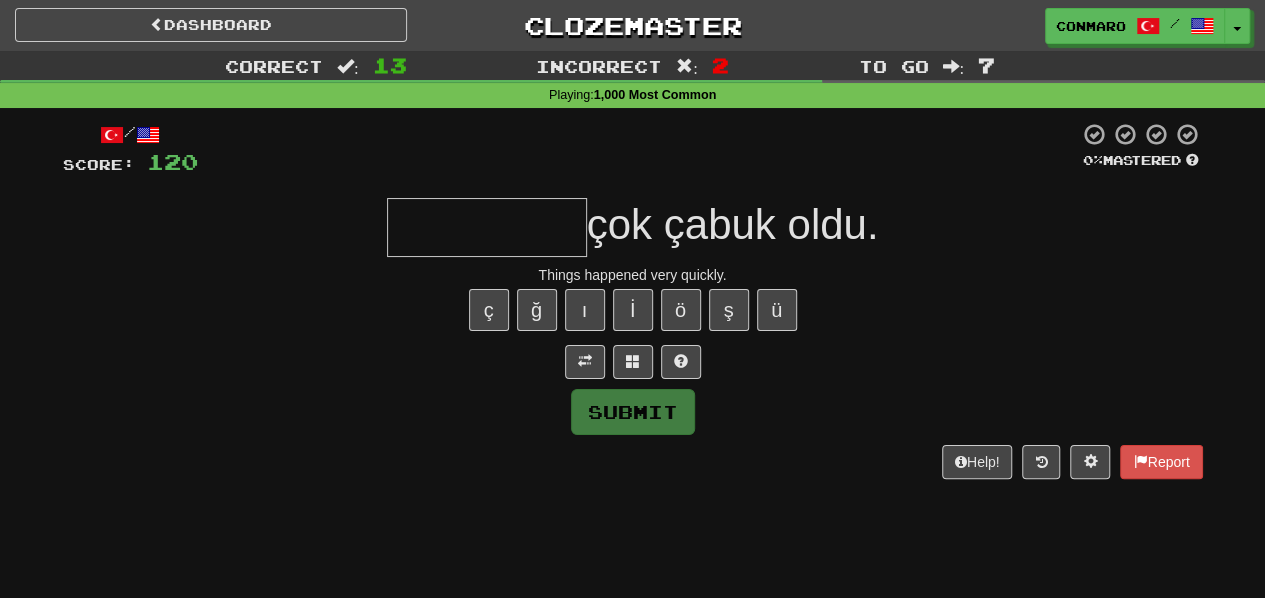 click at bounding box center (487, 227) 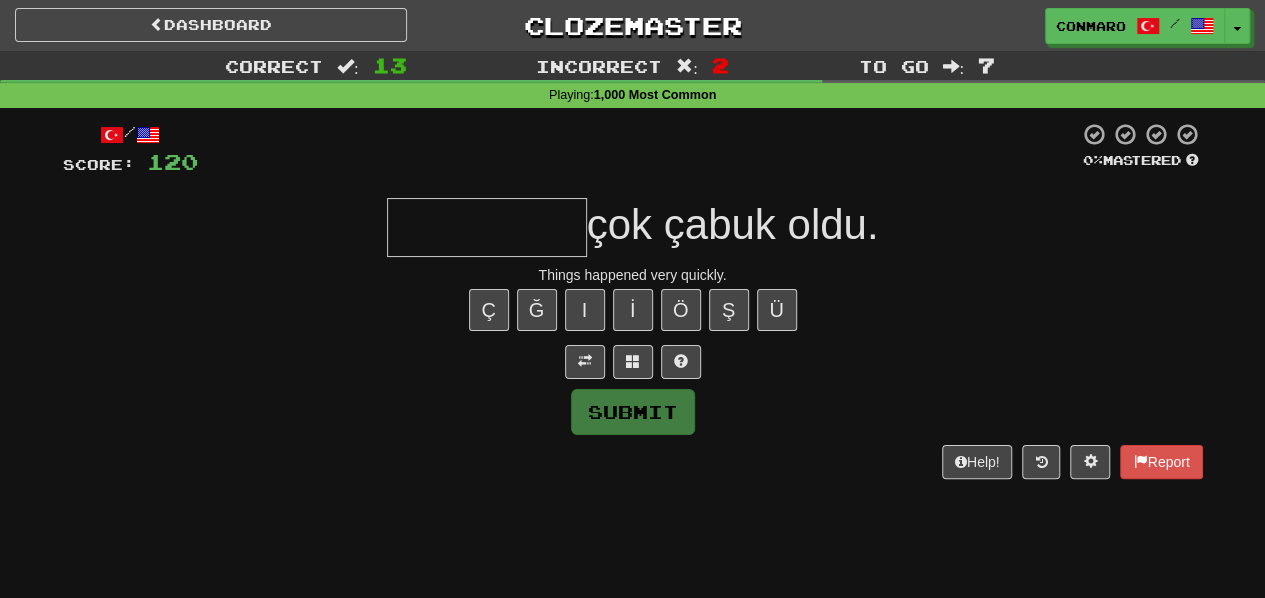 type on "*" 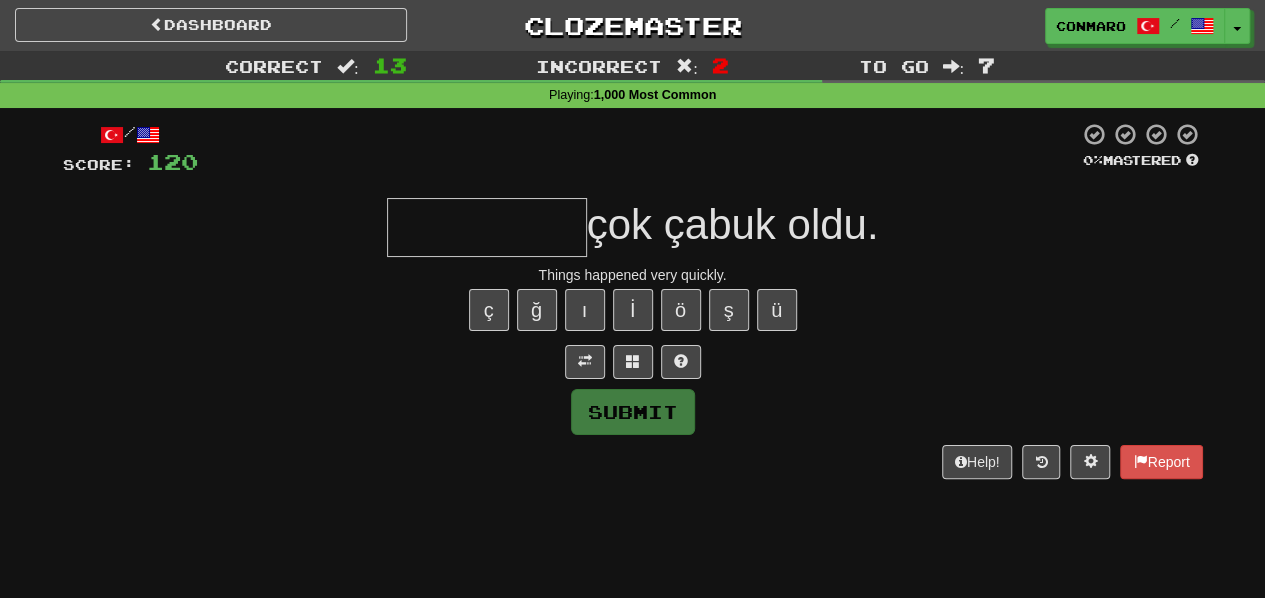 type on "*" 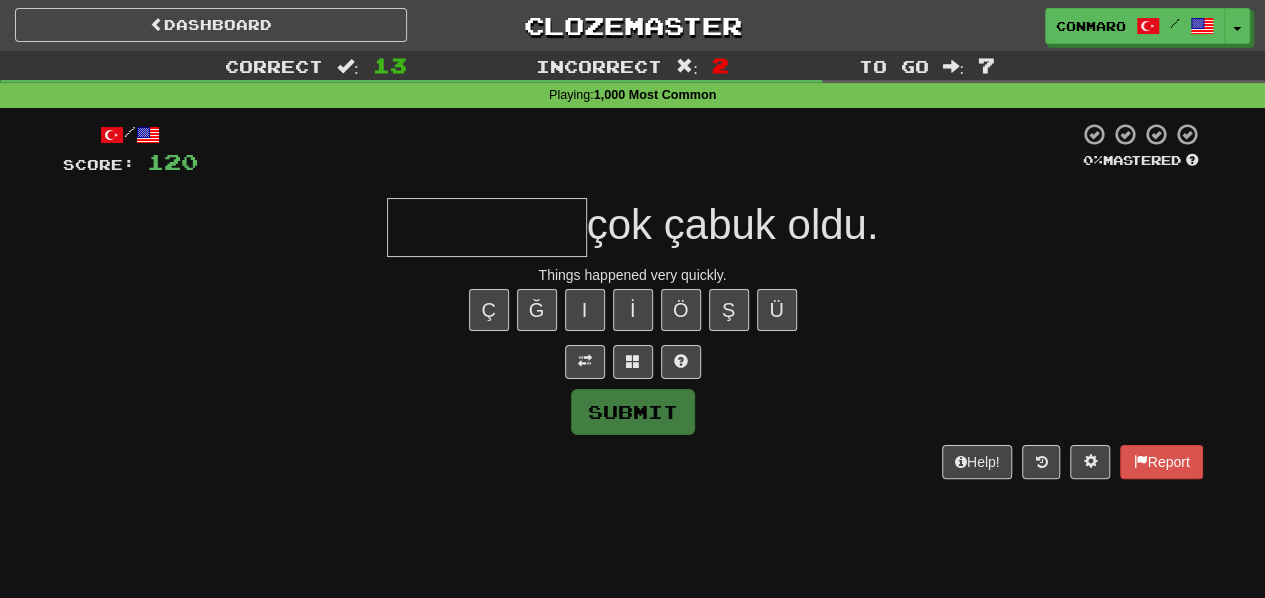 type on "*" 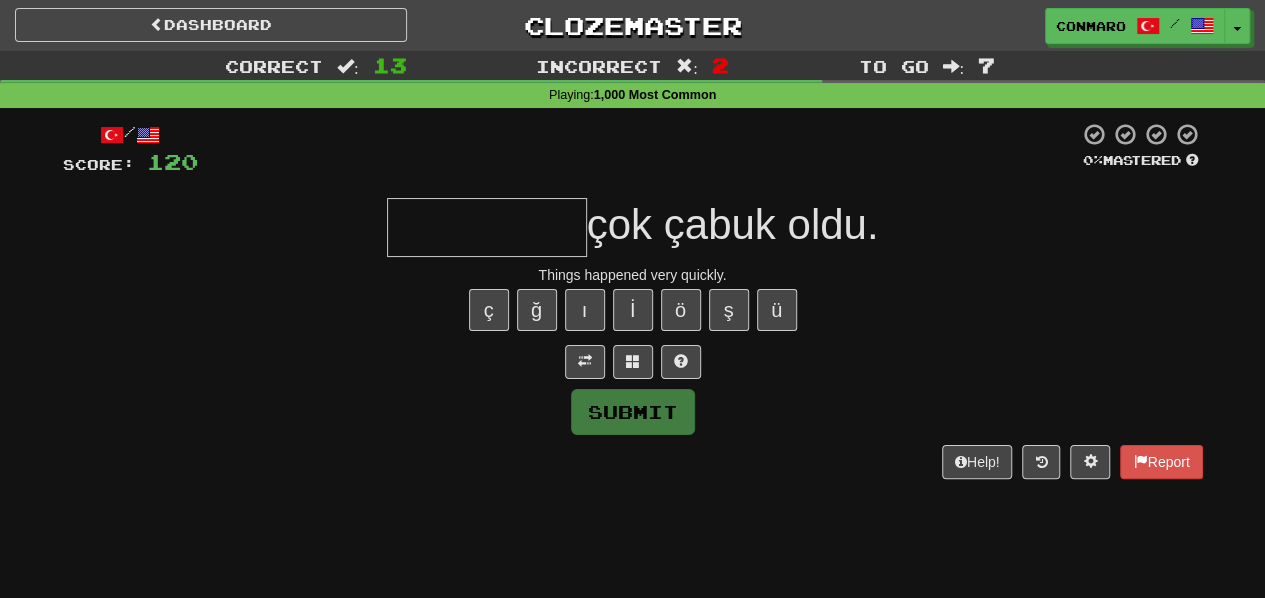 type on "*" 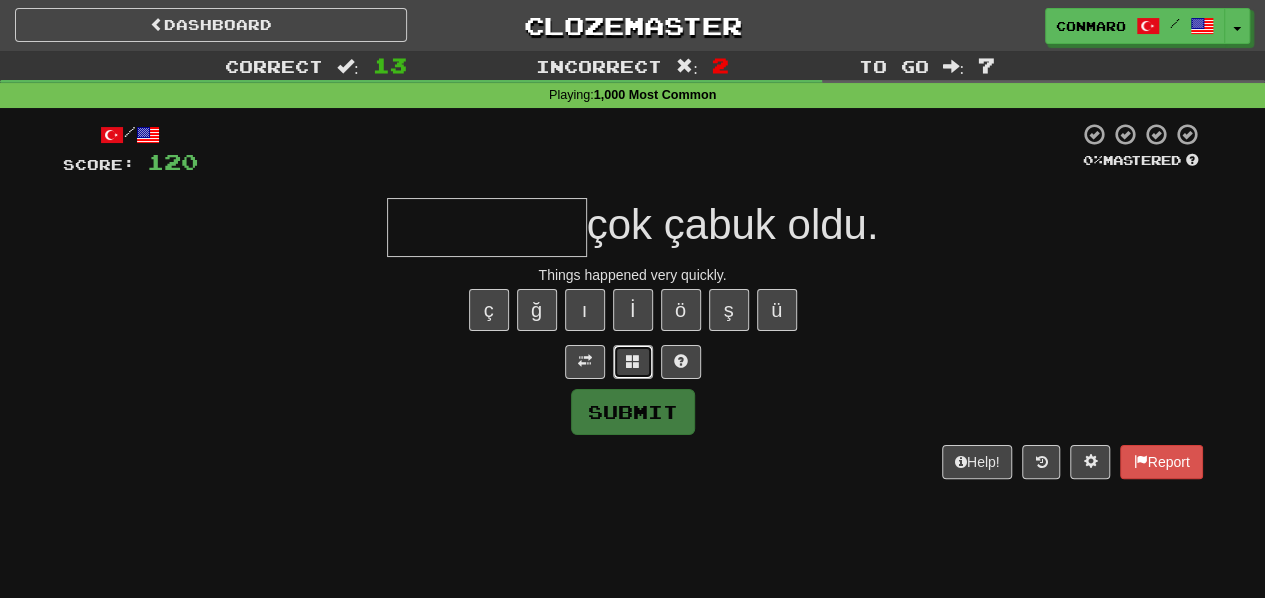 click at bounding box center [633, 362] 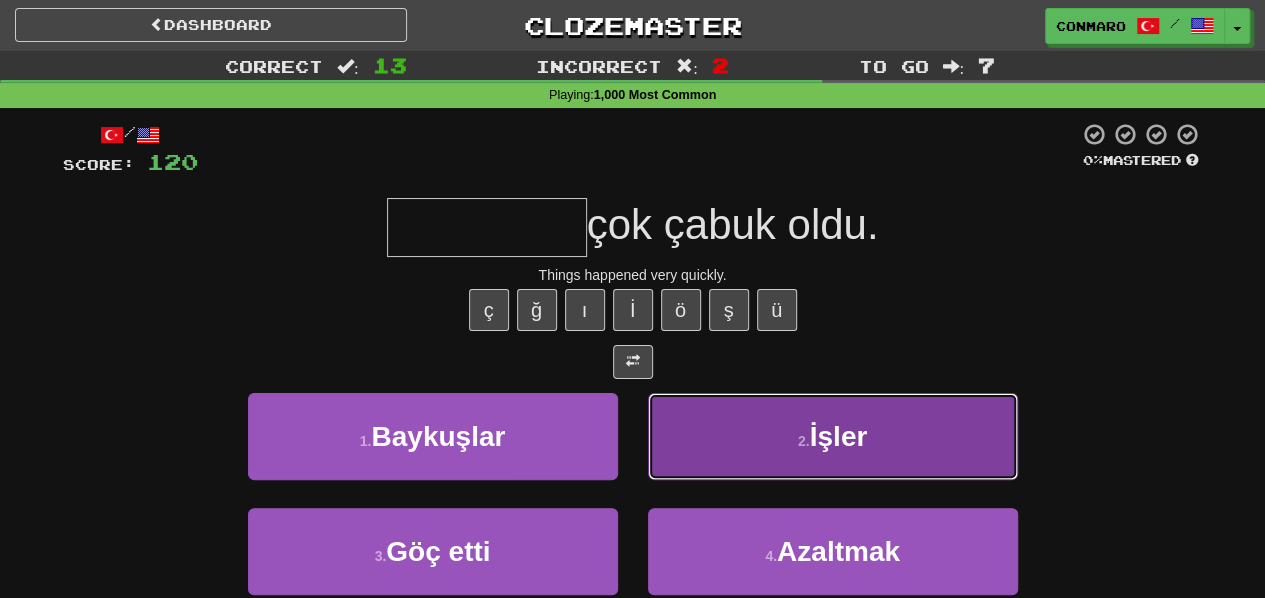 click on "İşler" at bounding box center (839, 436) 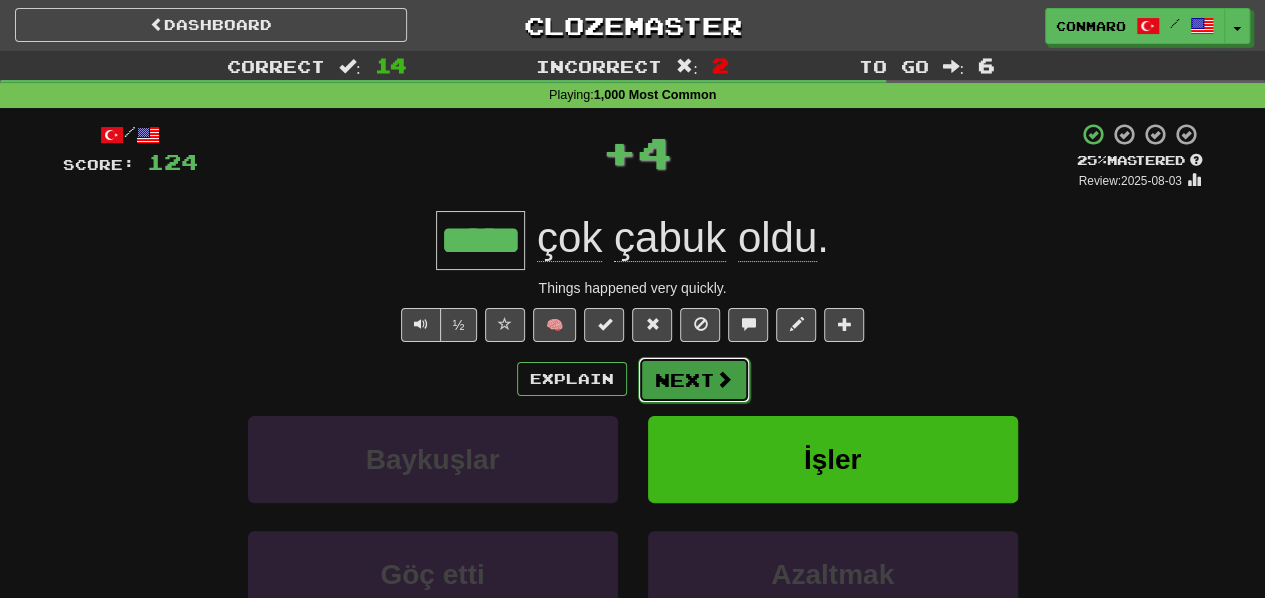 click on "Next" at bounding box center [694, 380] 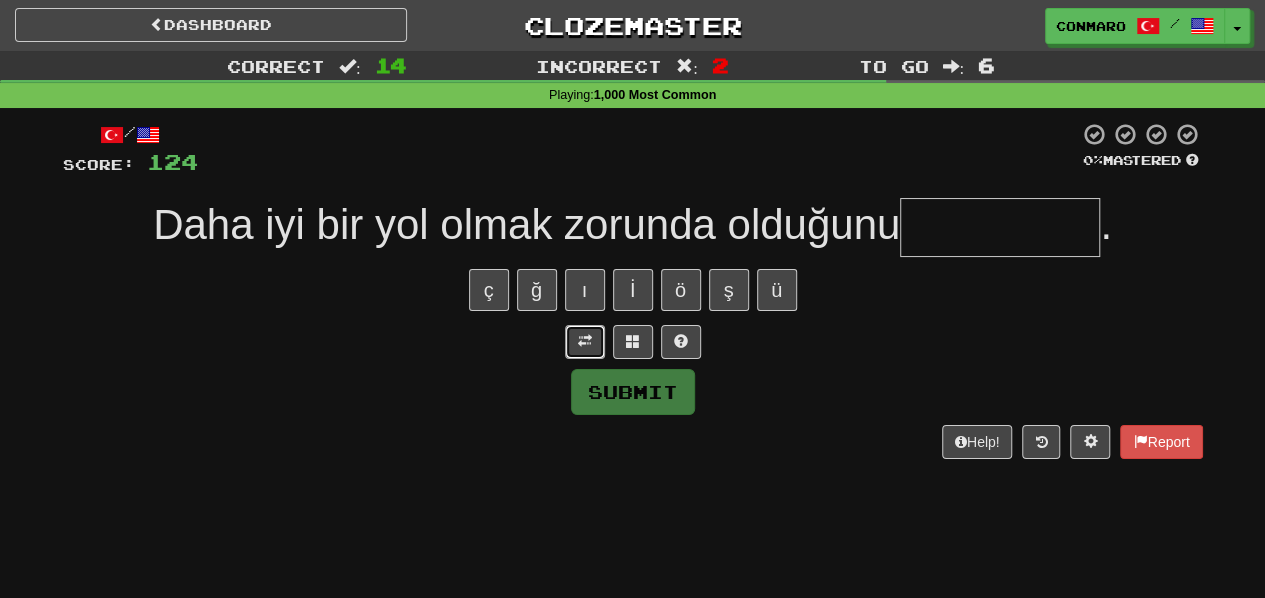 click at bounding box center [585, 342] 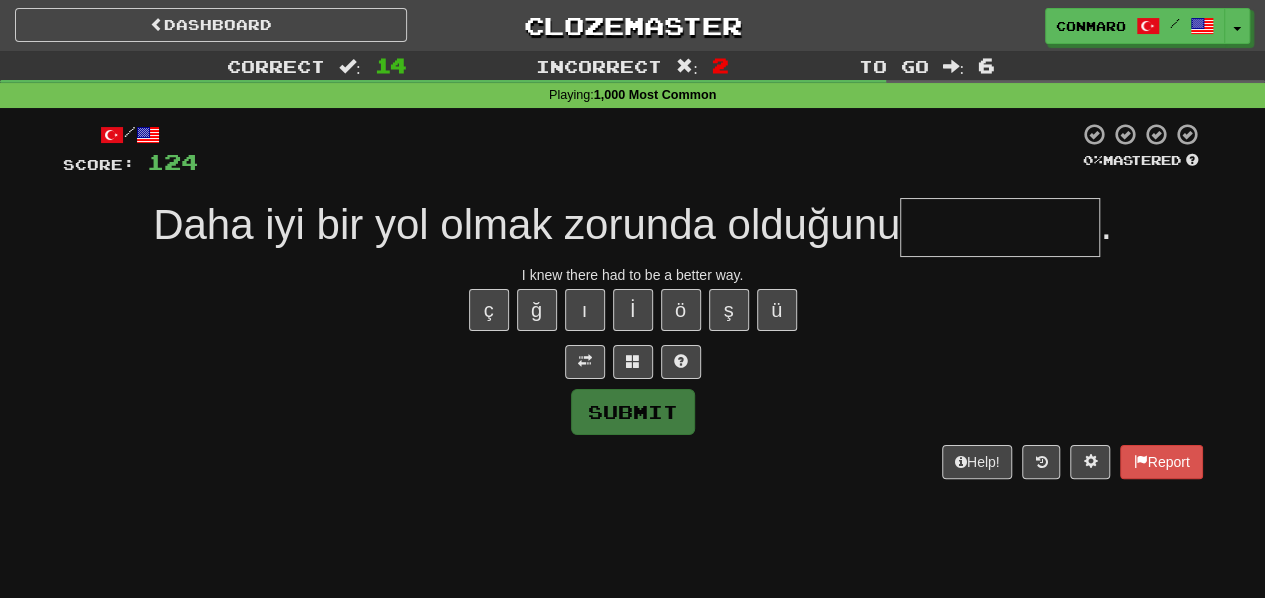 click at bounding box center (1000, 227) 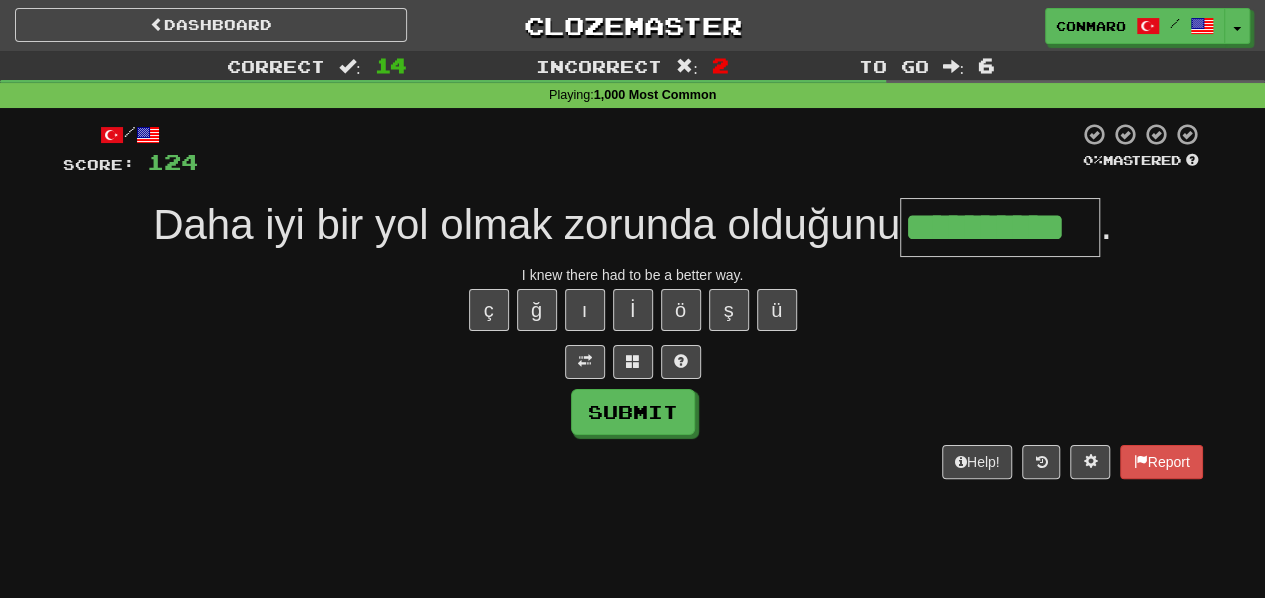 type on "**********" 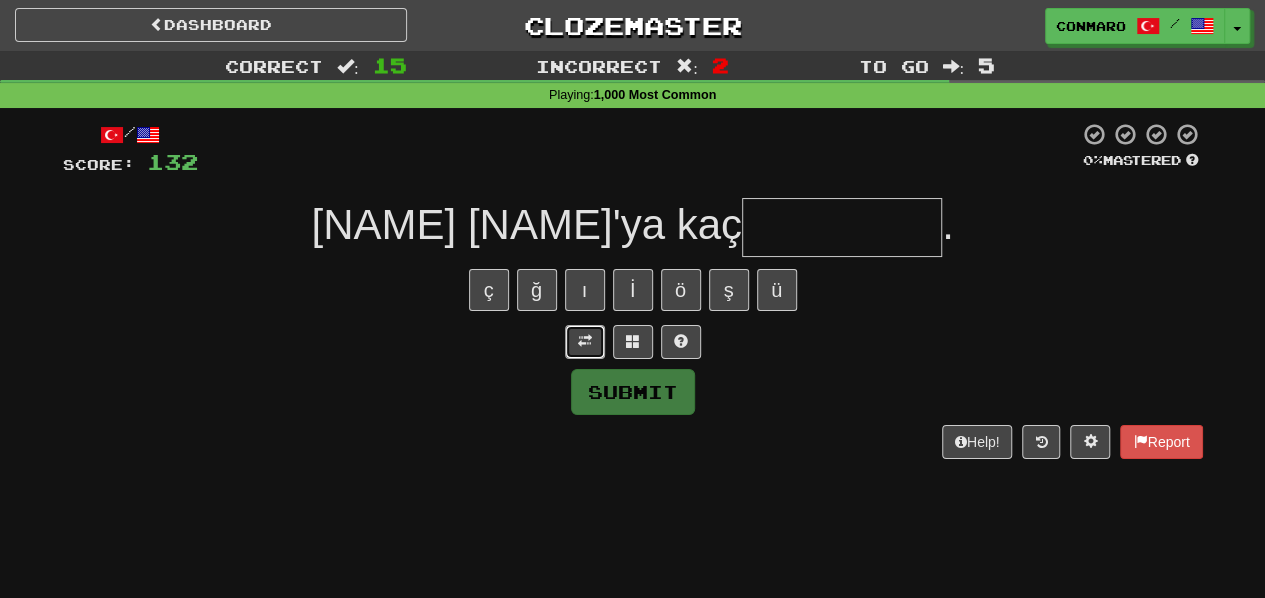 click at bounding box center (585, 342) 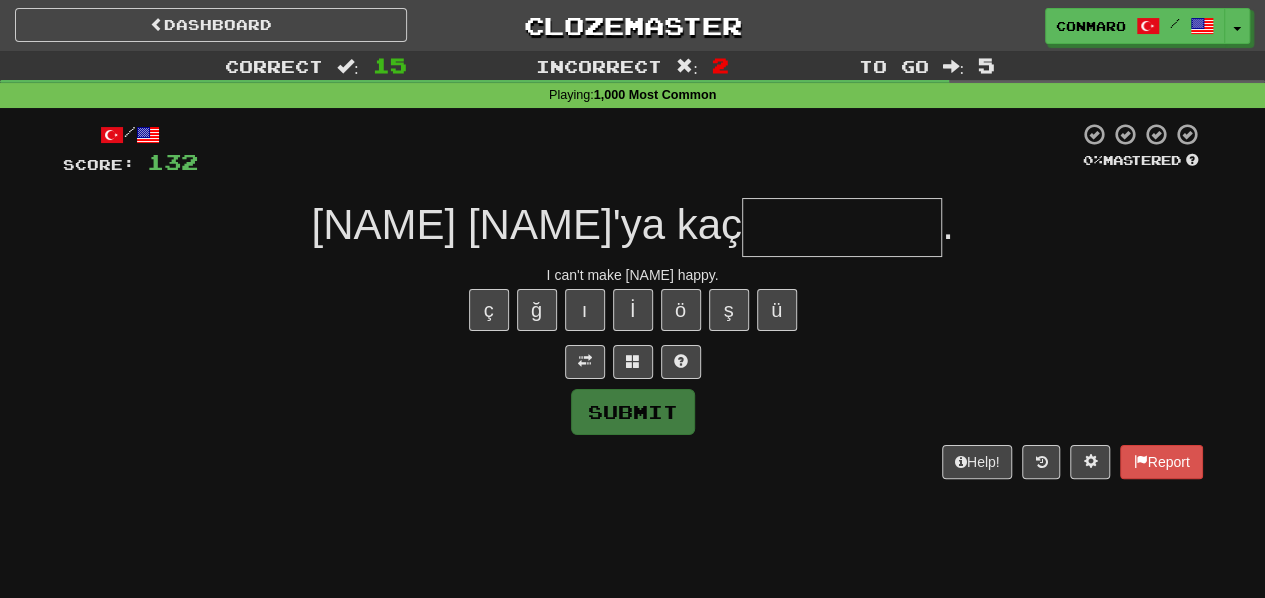 click at bounding box center (842, 227) 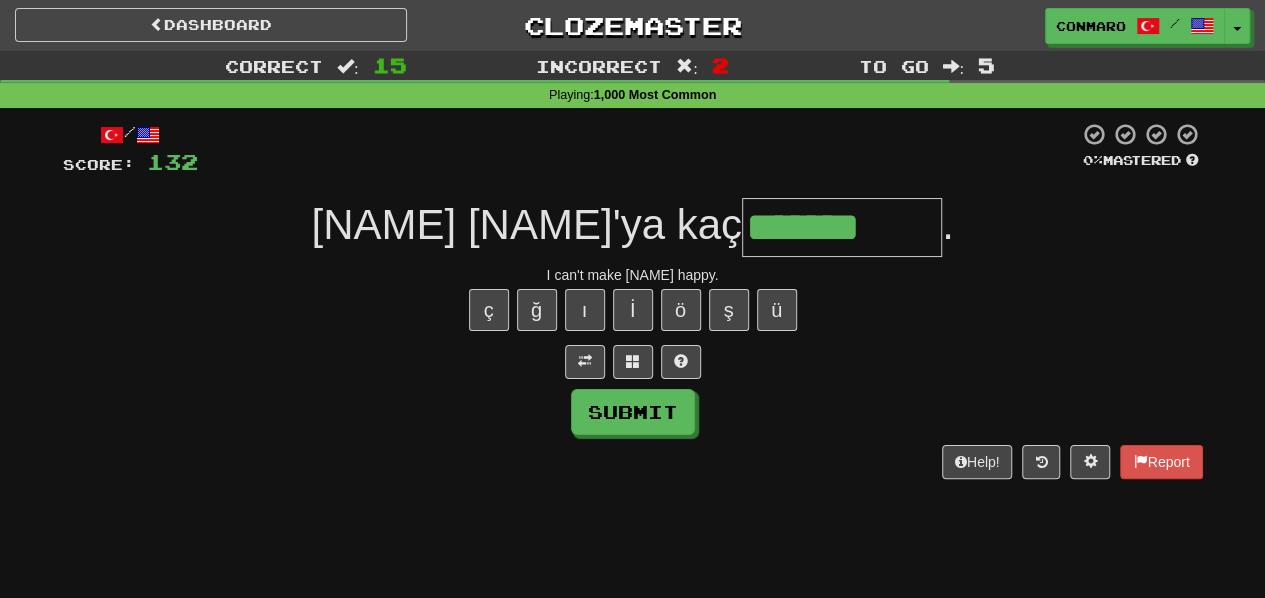 type on "*******" 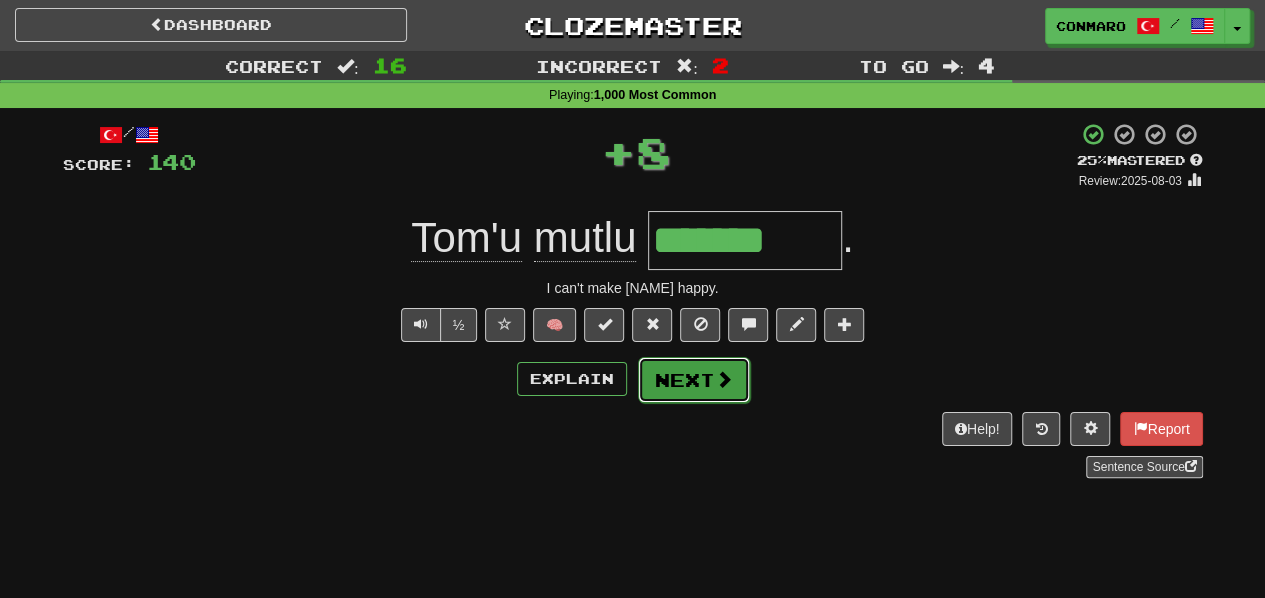 click on "Next" at bounding box center [694, 380] 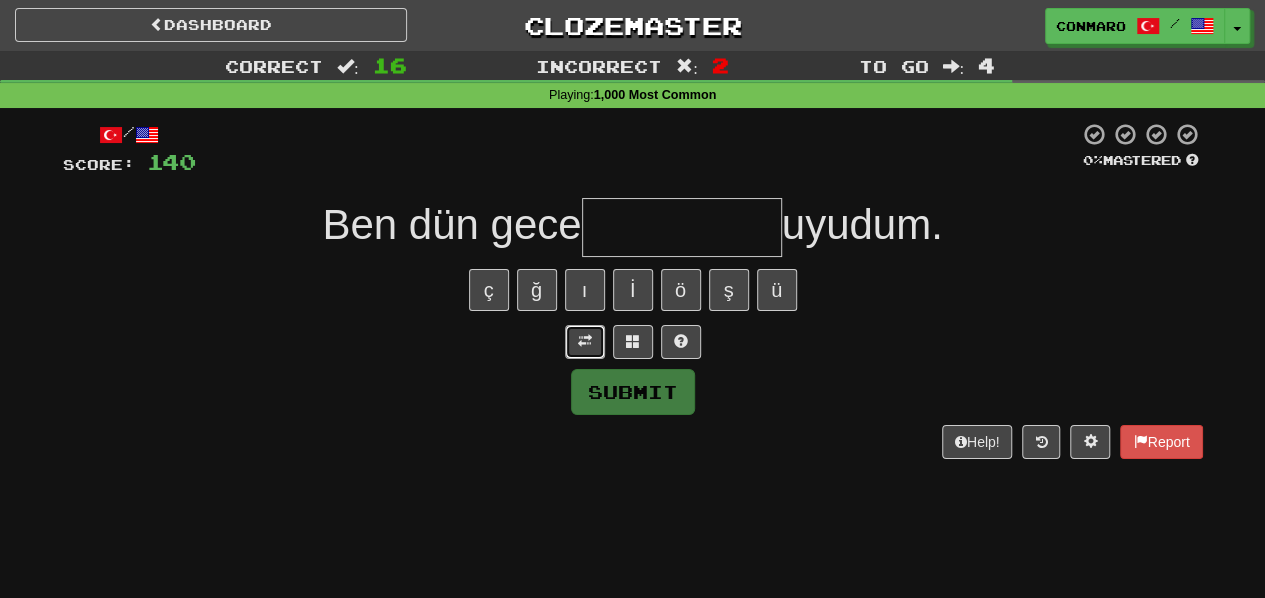 click at bounding box center [585, 341] 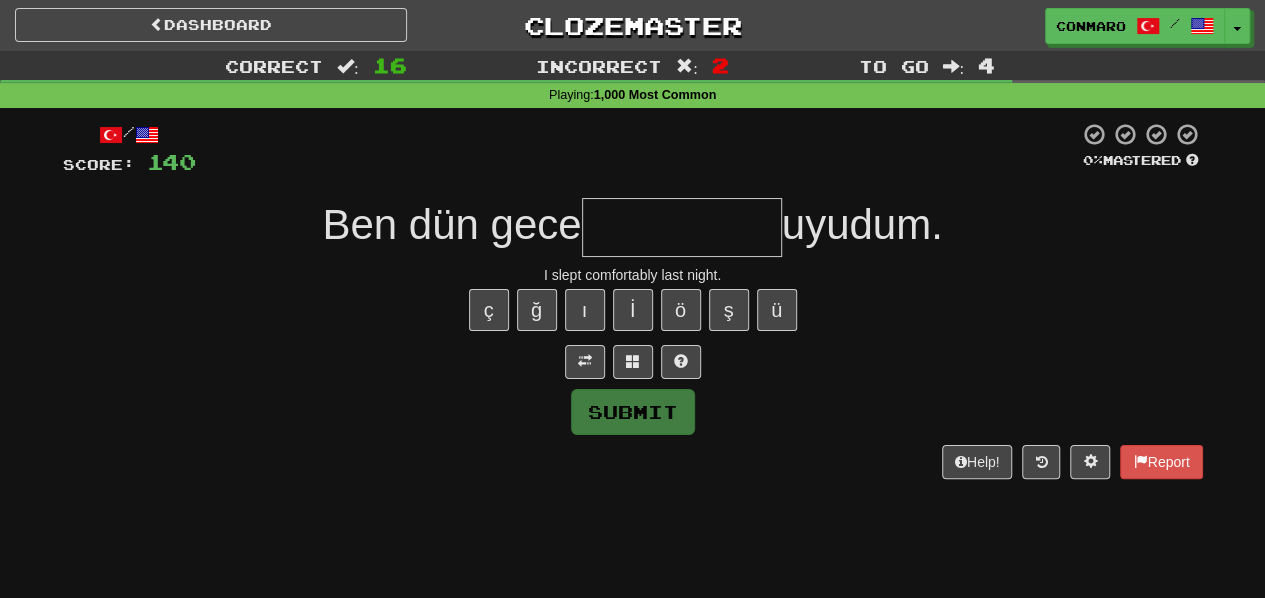 click at bounding box center [682, 227] 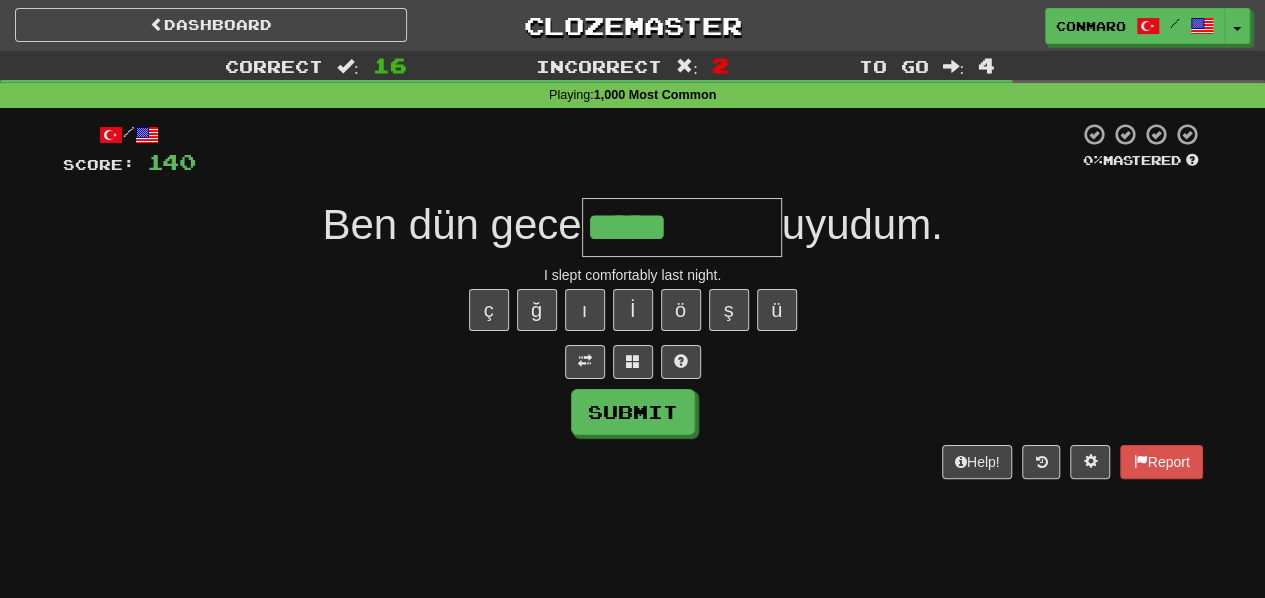 type on "*****" 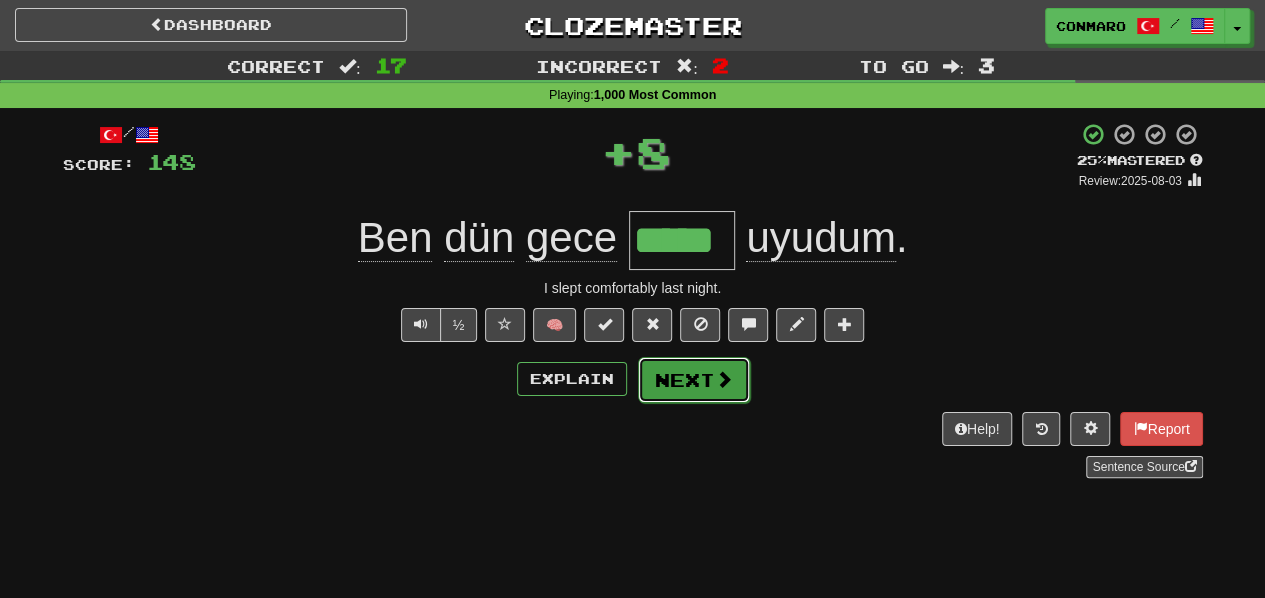 click on "Next" at bounding box center [694, 380] 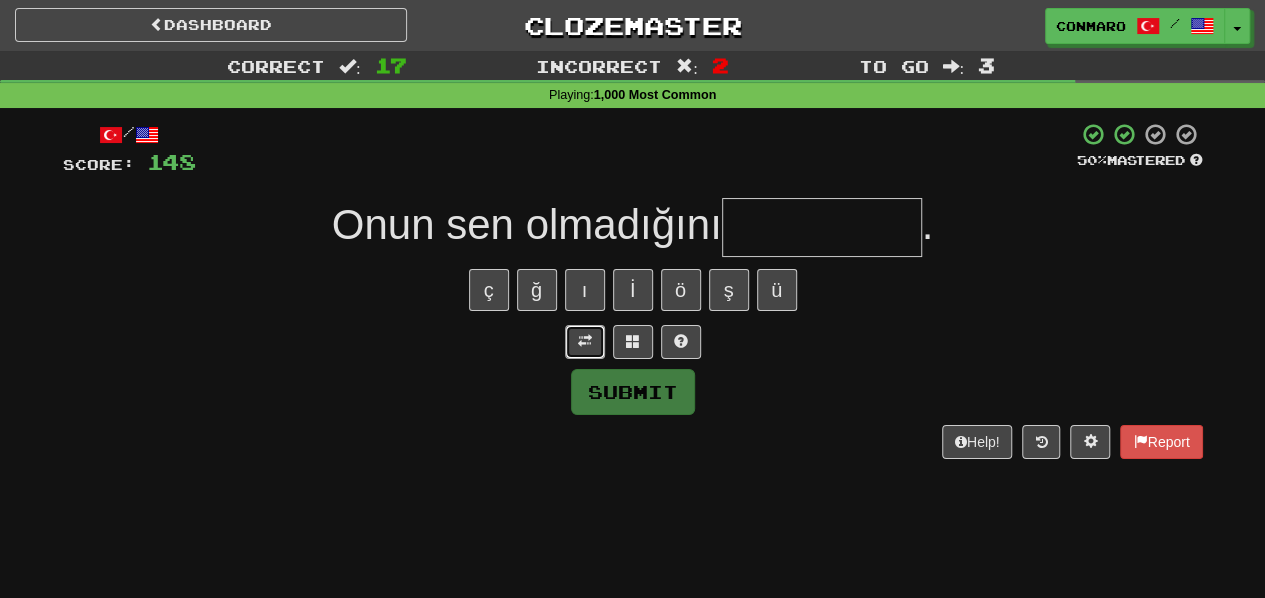 click at bounding box center (585, 342) 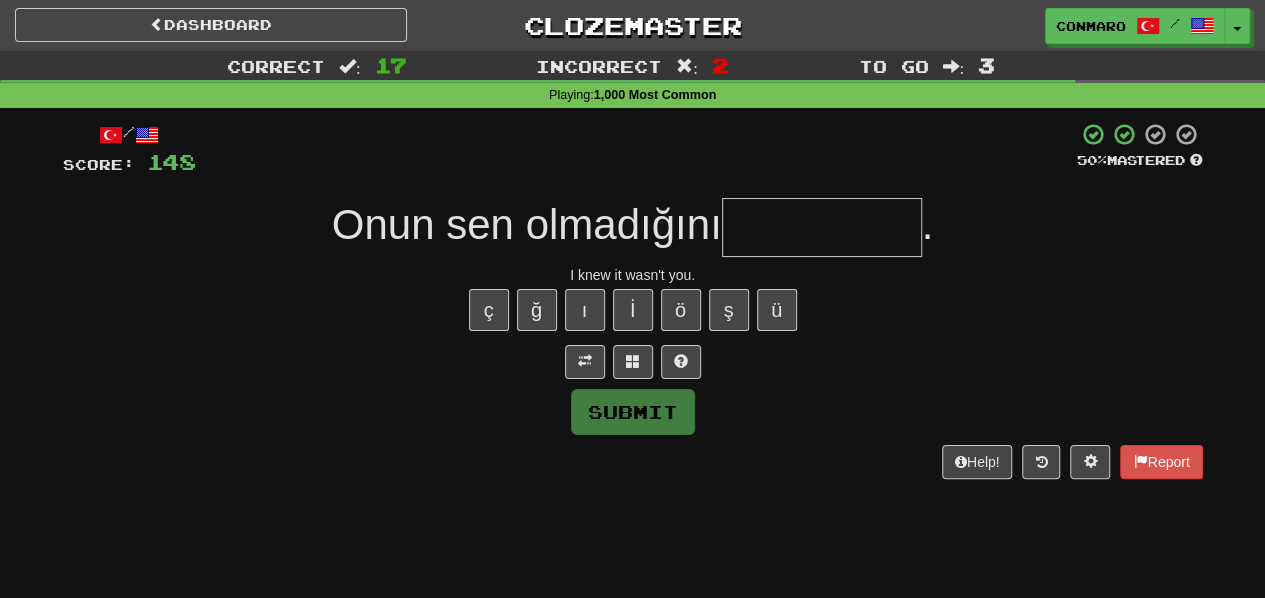 click at bounding box center [822, 227] 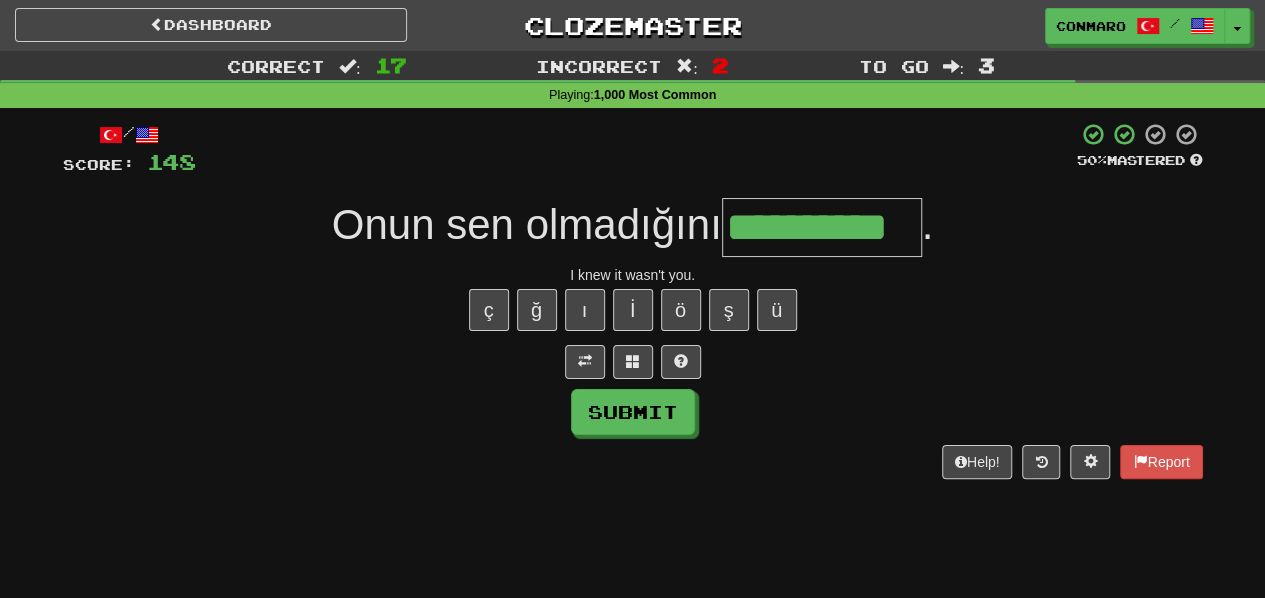 type on "**********" 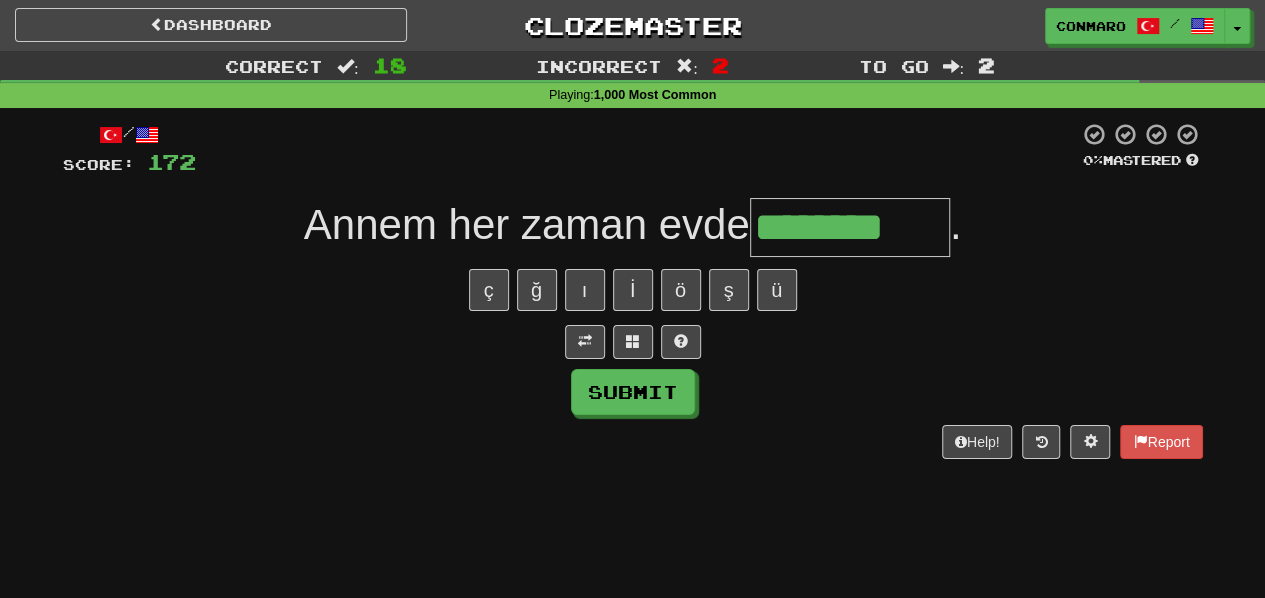 type on "********" 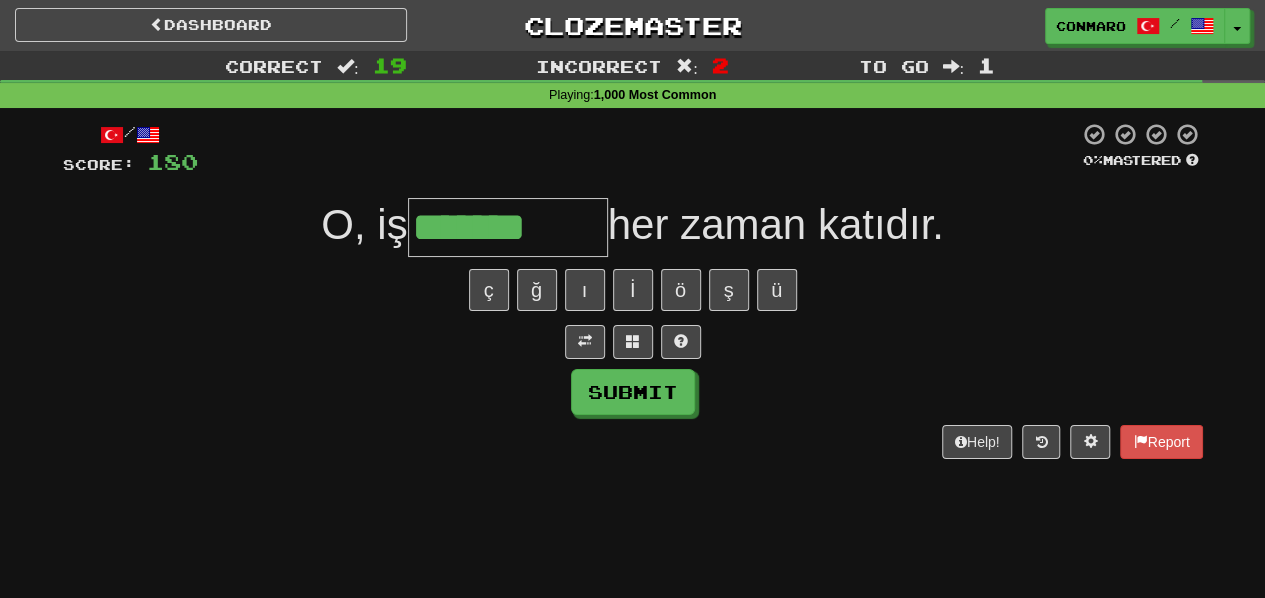 type on "*******" 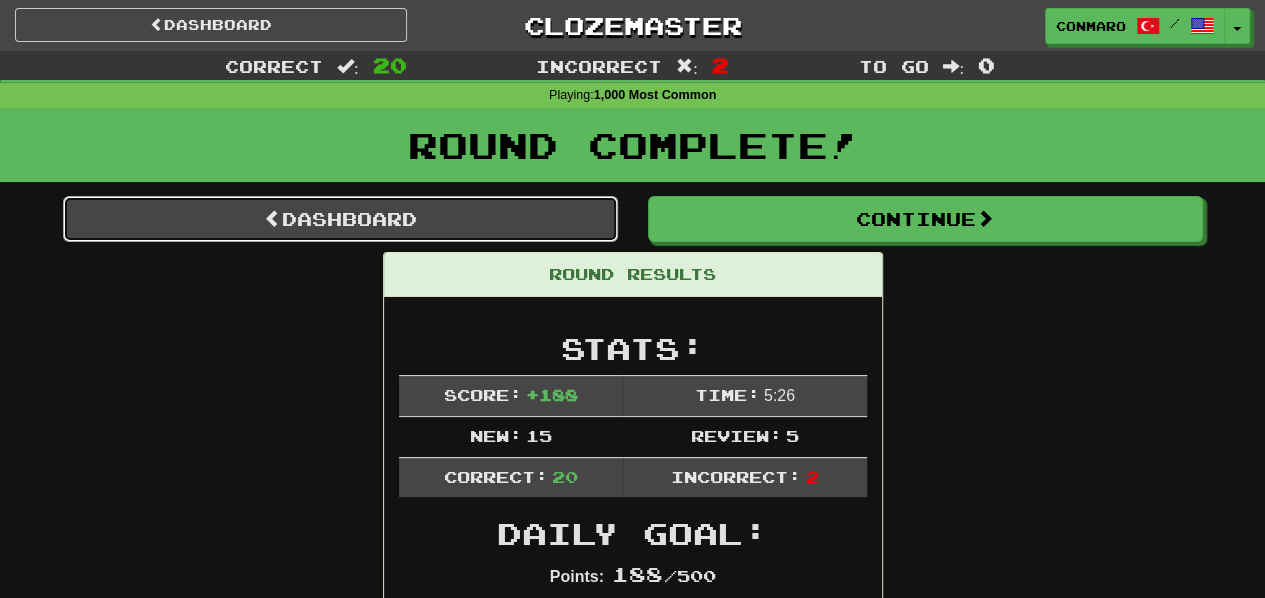 click on "Dashboard" at bounding box center [340, 219] 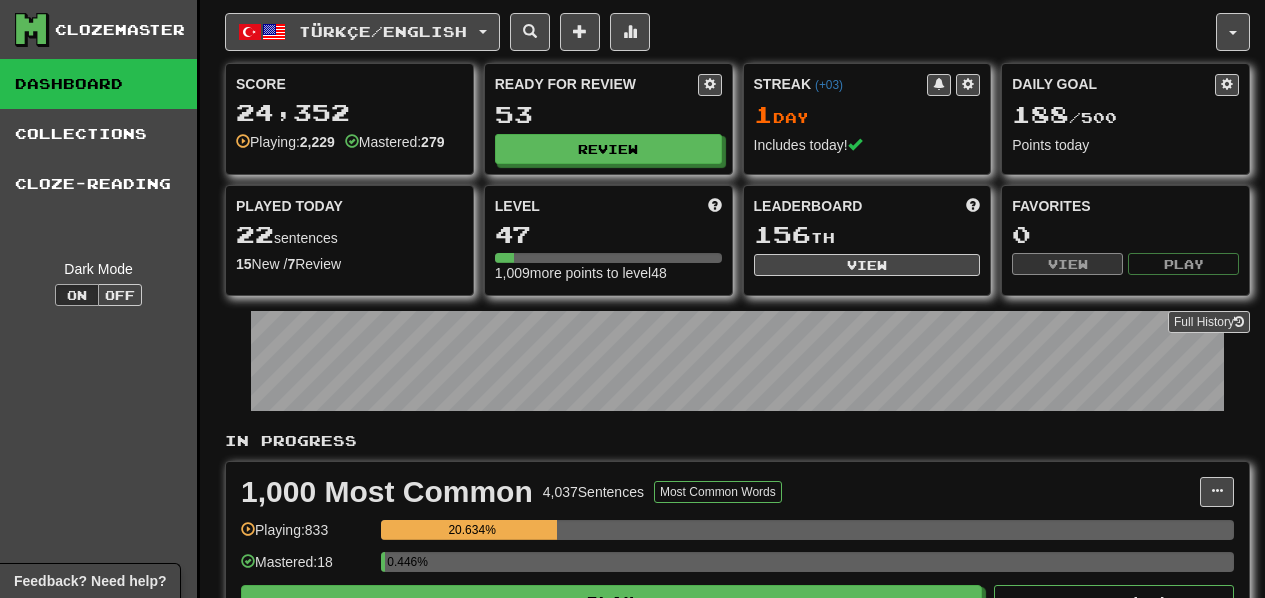 scroll, scrollTop: 0, scrollLeft: 0, axis: both 